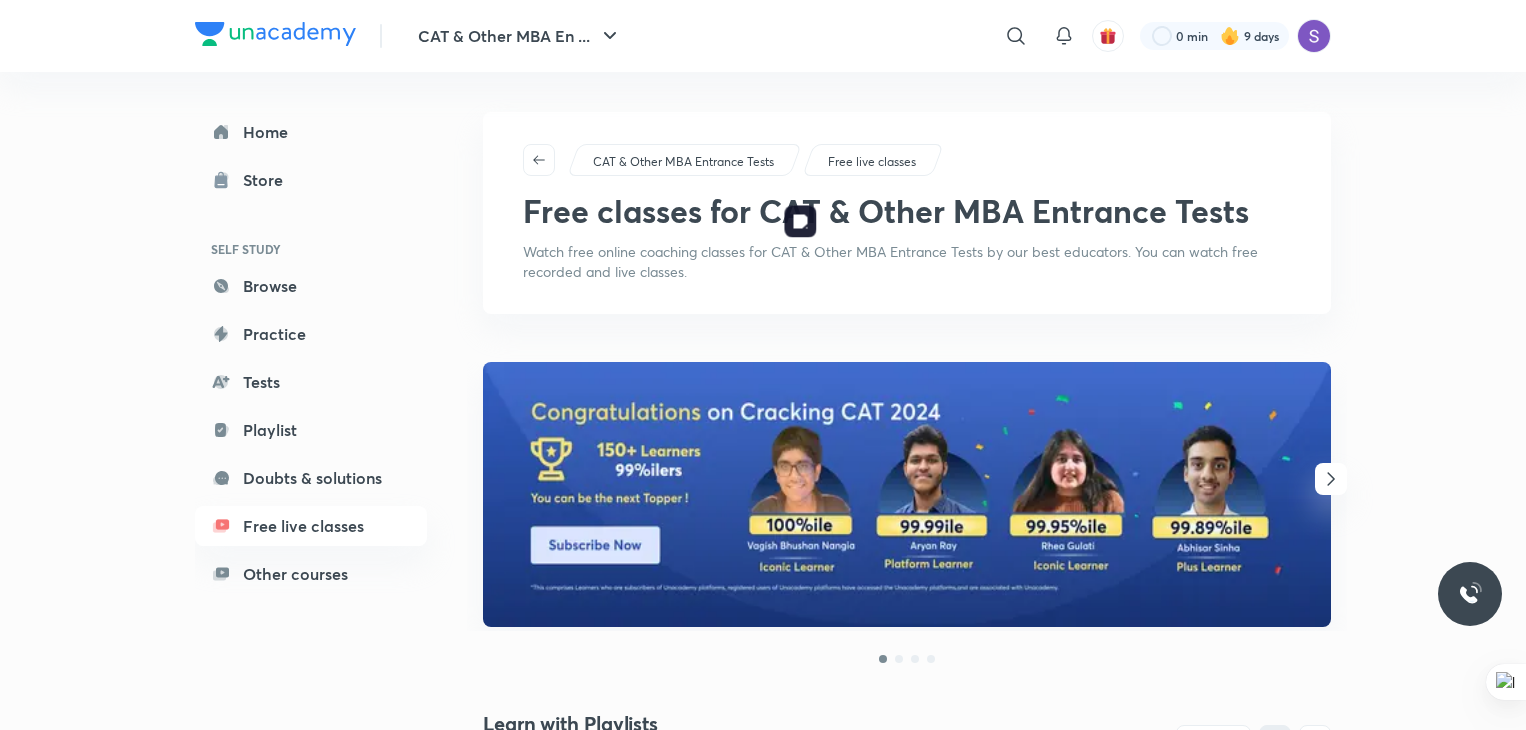 scroll, scrollTop: 1329, scrollLeft: 0, axis: vertical 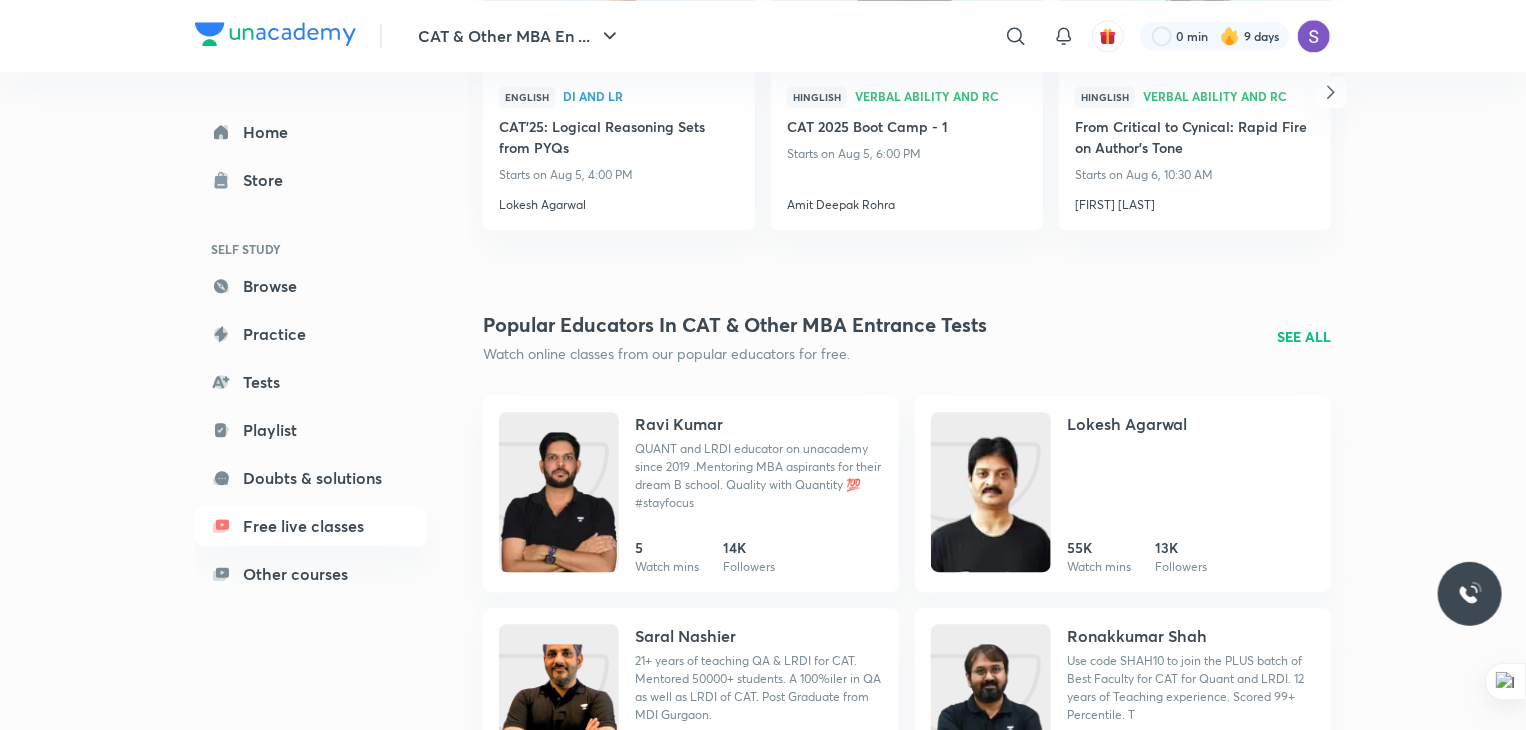 click on "CAT & Other MBA En ... ​ 0 min 9 days Home Store SELF STUDY Browse Practice Tests Playlist Doubts & solutions Free live classes Other courses CAT & Other MBA Entrance Tests Free live classes Free classes for CAT & Other MBA Entrance Tests Watch free online coaching classes for CAT & Other MBA Entrance Tests by our best educators. You can watch free recorded and live classes. Learn with Playlists Structured, topic-wise lessons SEE ALL 5 lessons हिn Quantitative Aptitude [FIRST] [LAST]'s Top Sessions for CAT 2024 [FIRST] [LAST] 5 lessons हिn Quantitative Aptitude [FIRST] [LAST]'s Top Sessions for CAT 2024 [FIRST] [LAST] 3 lessons हिn DI and LR [FIRST] [LAST]'s Top Sessions for CAT 2024 [FIRST] [LAST] 5 lessons En Verbal Ability and RC [FIRST] [LAST]'s Top Sessions for CAT 2024 [FIRST] [LAST]  4 lessons हिn Verbal Ability and RC [FIRST] [LAST]'s Top Sessions for CAT 2024 [FIRST] [LAST] 4 lessons हिn Verbal Ability and RC [FIRST] [LAST]'s Top Sessions for CAT 2024 [FIRST] [LAST] Test Series SEE ALL FREE FREE FREE" at bounding box center (763, -170) 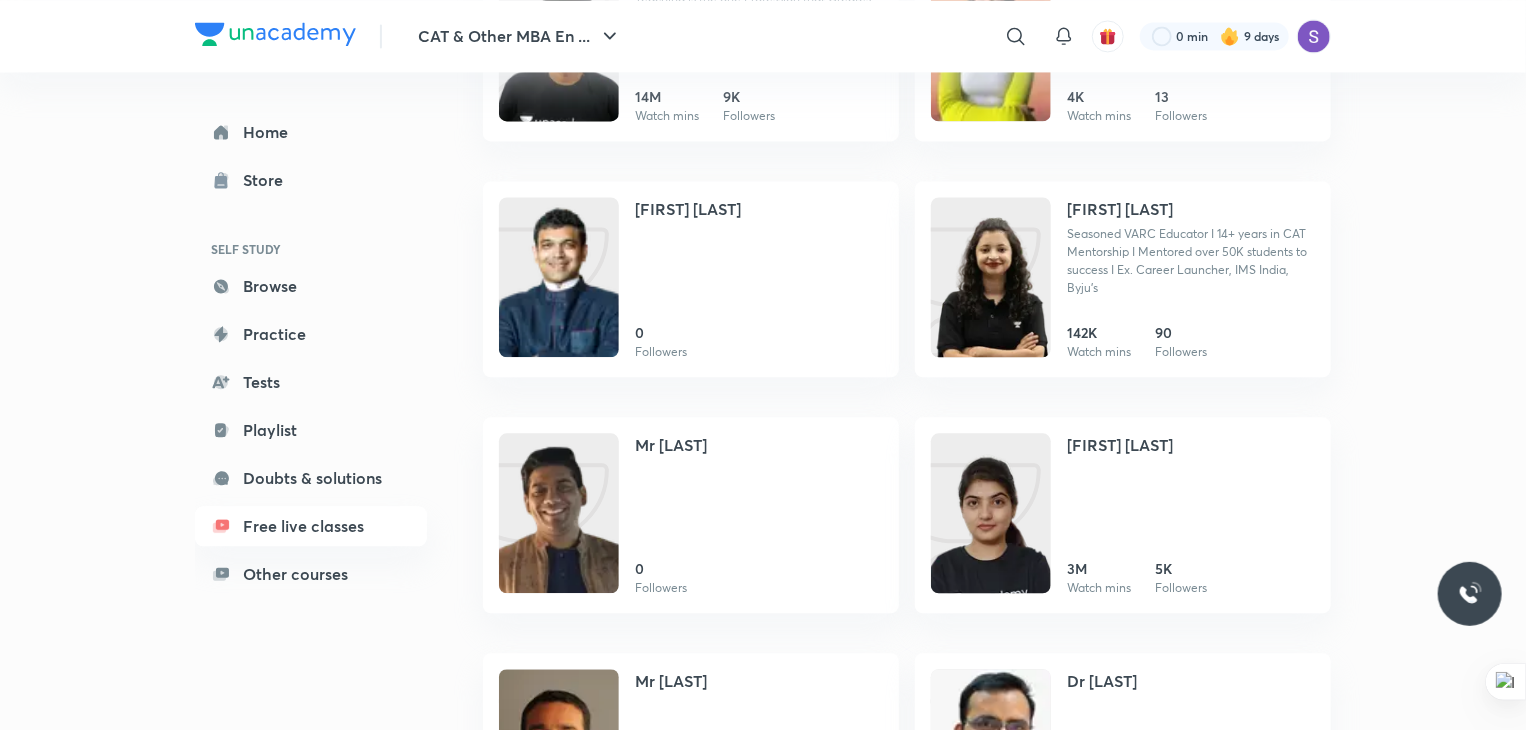 scroll, scrollTop: 2088, scrollLeft: 0, axis: vertical 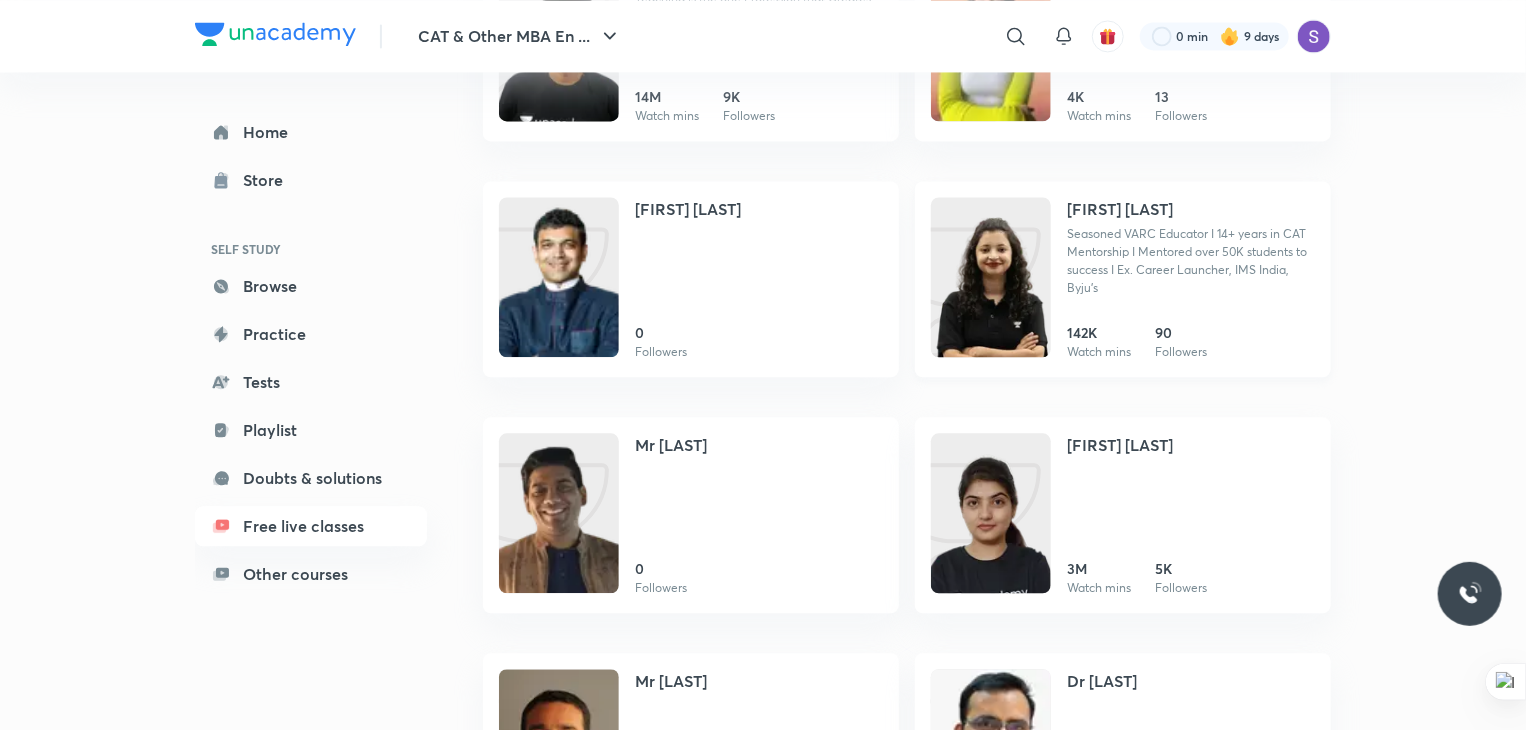 click on "[FIRST] [LAST]" at bounding box center (1120, 209) 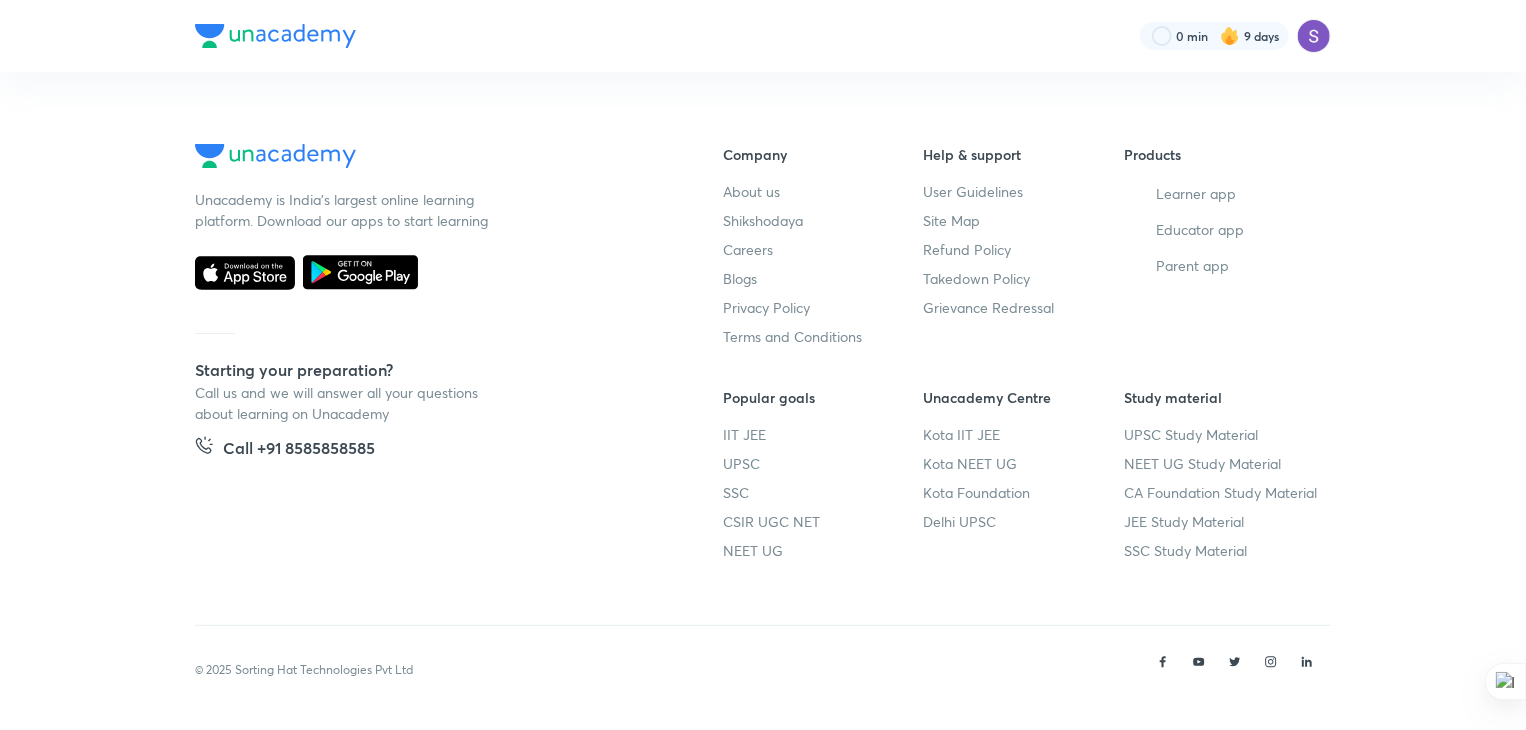 scroll, scrollTop: 0, scrollLeft: 0, axis: both 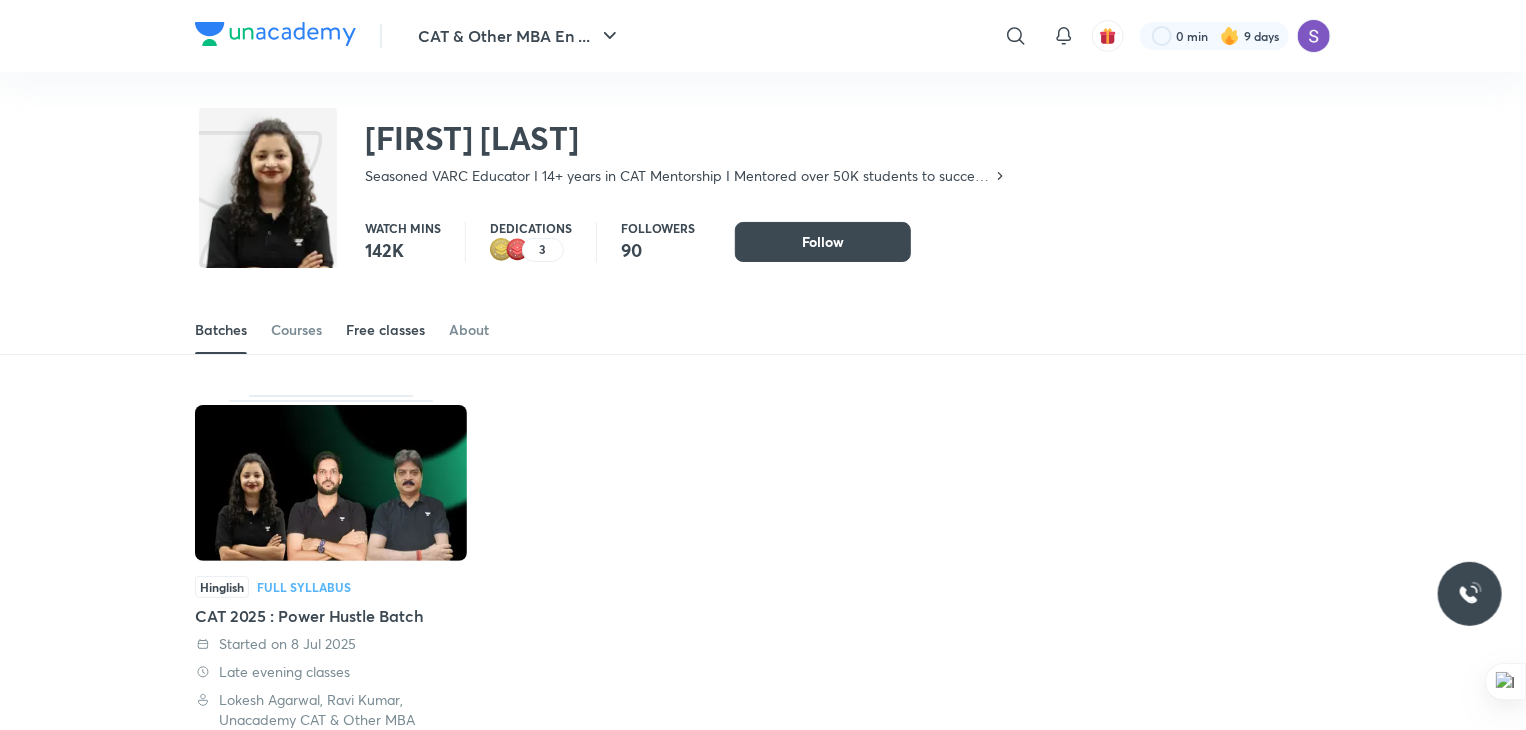 click on "Free classes" at bounding box center [385, 330] 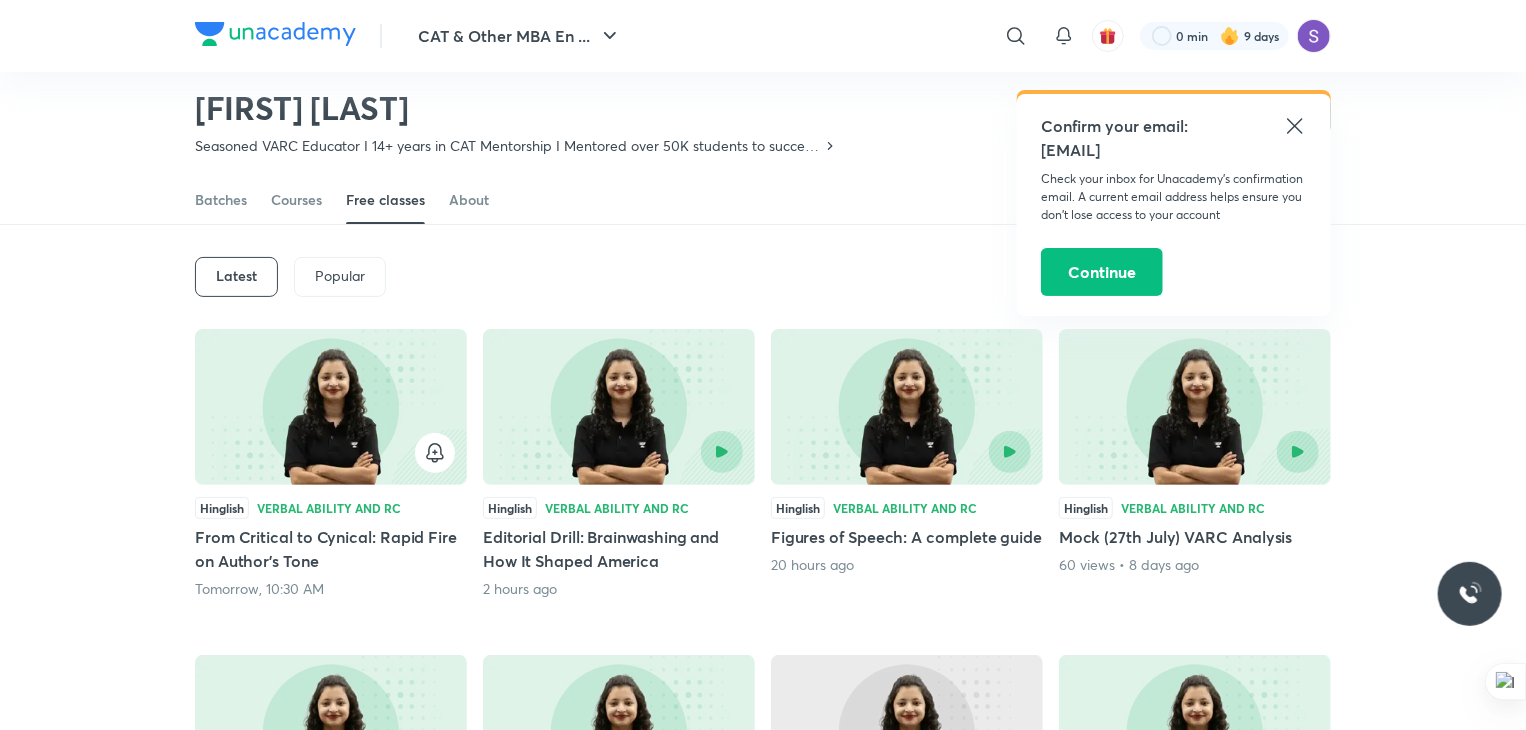 scroll, scrollTop: 67, scrollLeft: 0, axis: vertical 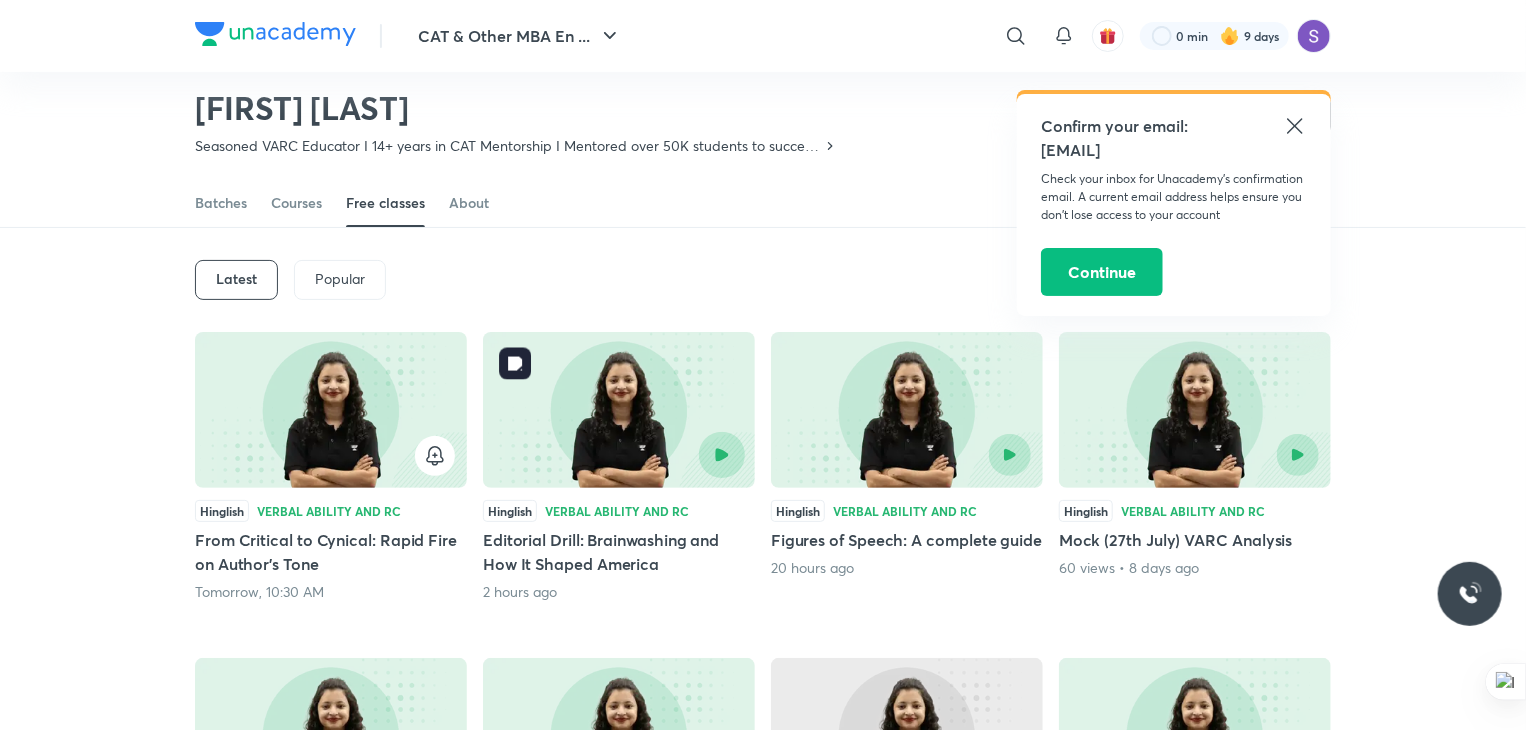 click at bounding box center (722, 455) 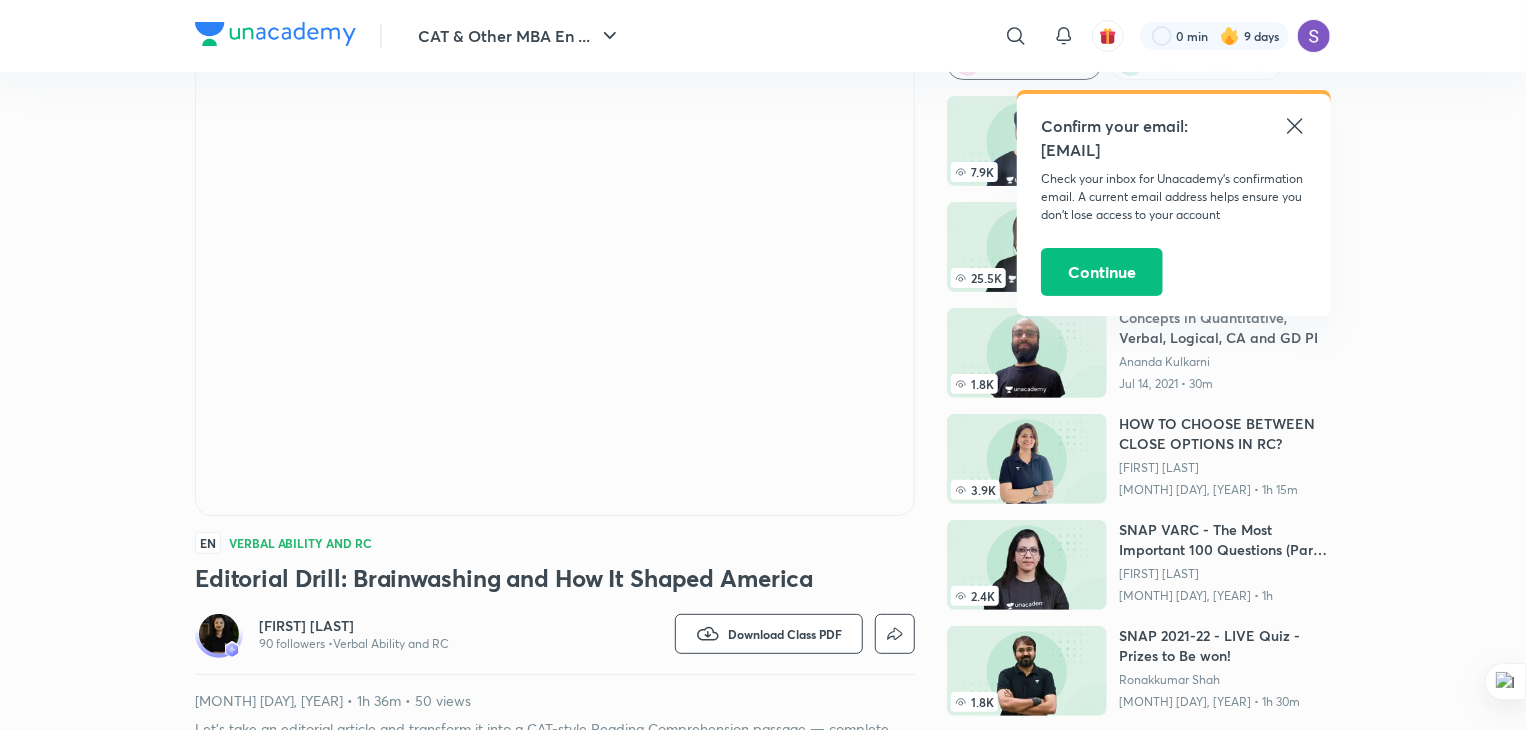 scroll, scrollTop: 99, scrollLeft: 0, axis: vertical 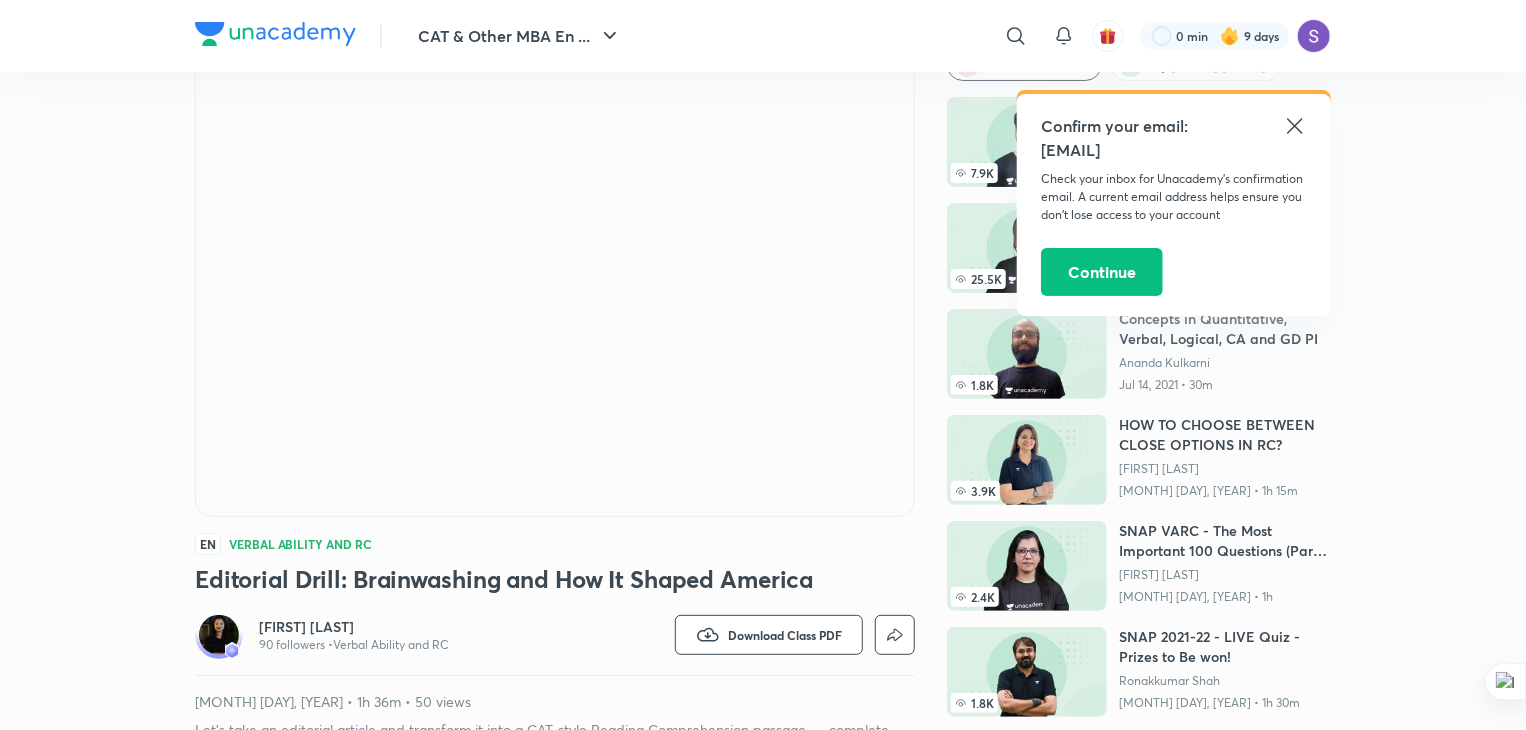 click 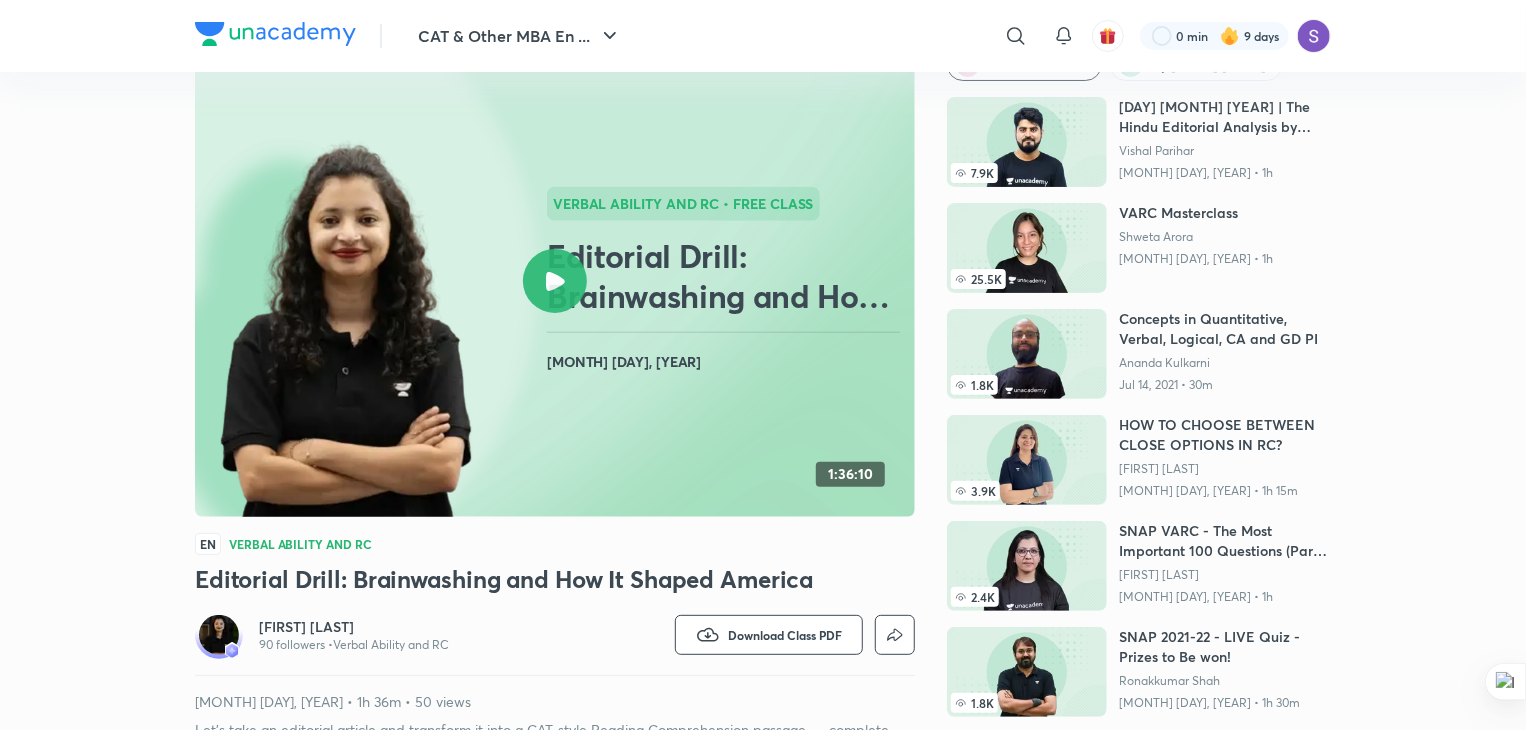 scroll, scrollTop: 0, scrollLeft: 0, axis: both 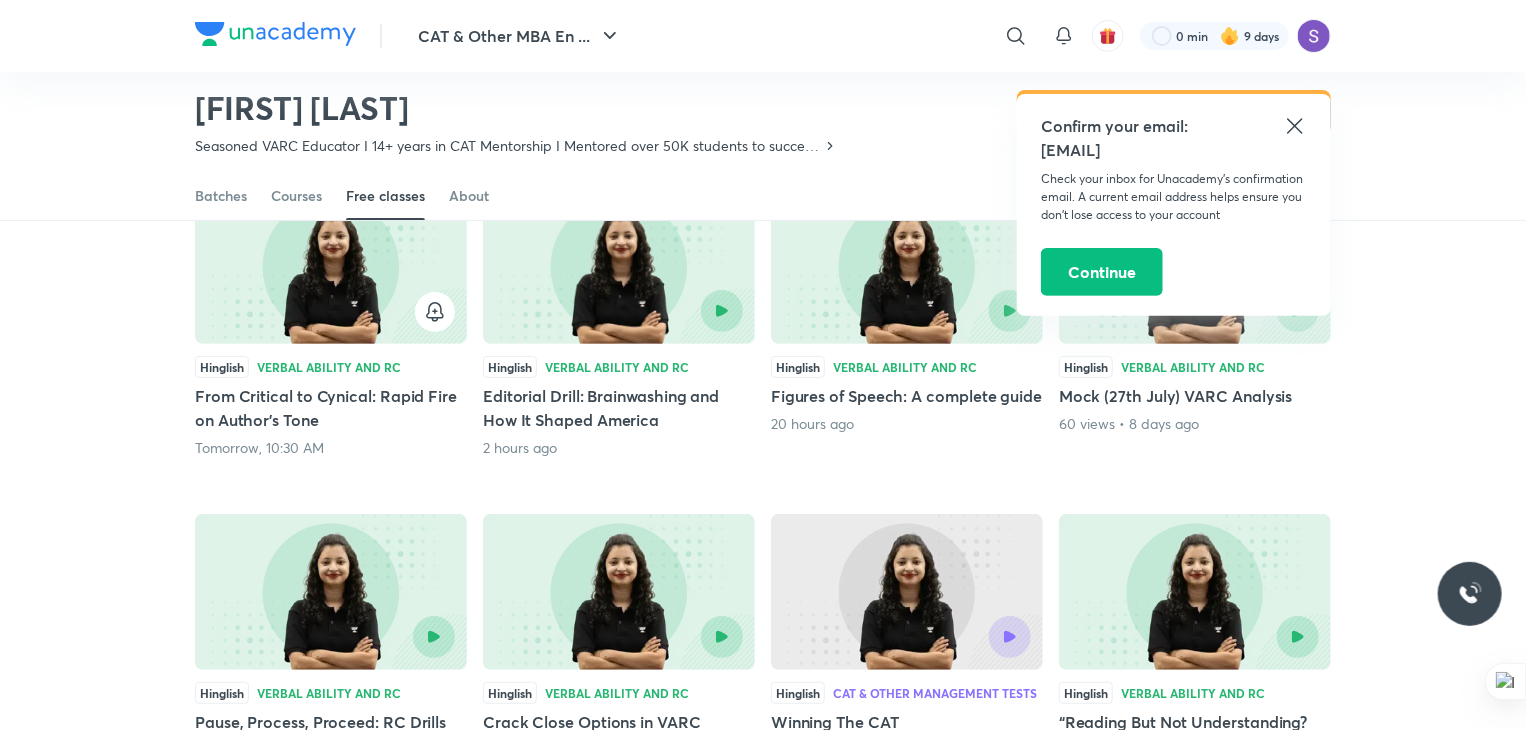 click on "Hinglish Verbal Ability and RC Figures of Speech: A complete guide 20 hours ago" at bounding box center (907, 323) 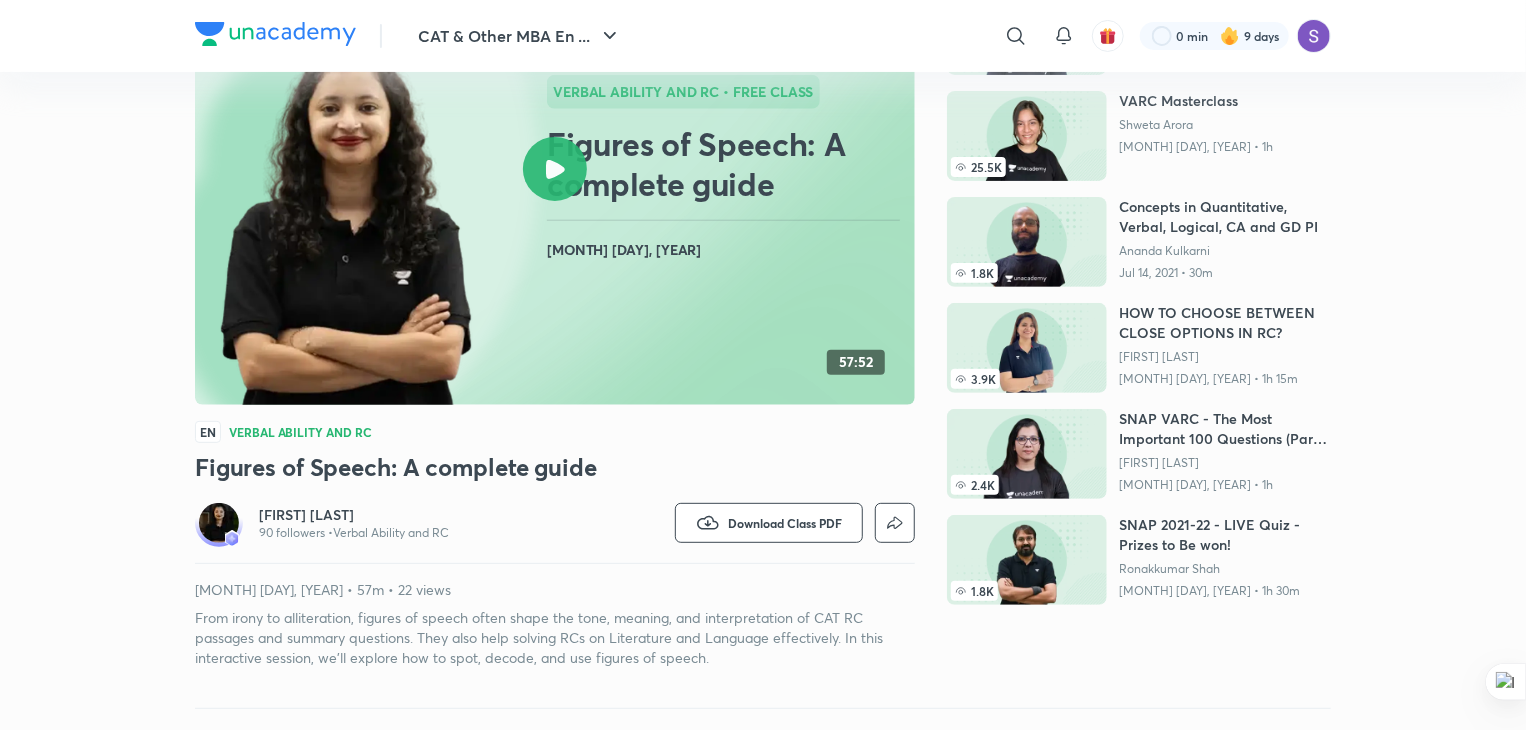 scroll, scrollTop: 0, scrollLeft: 0, axis: both 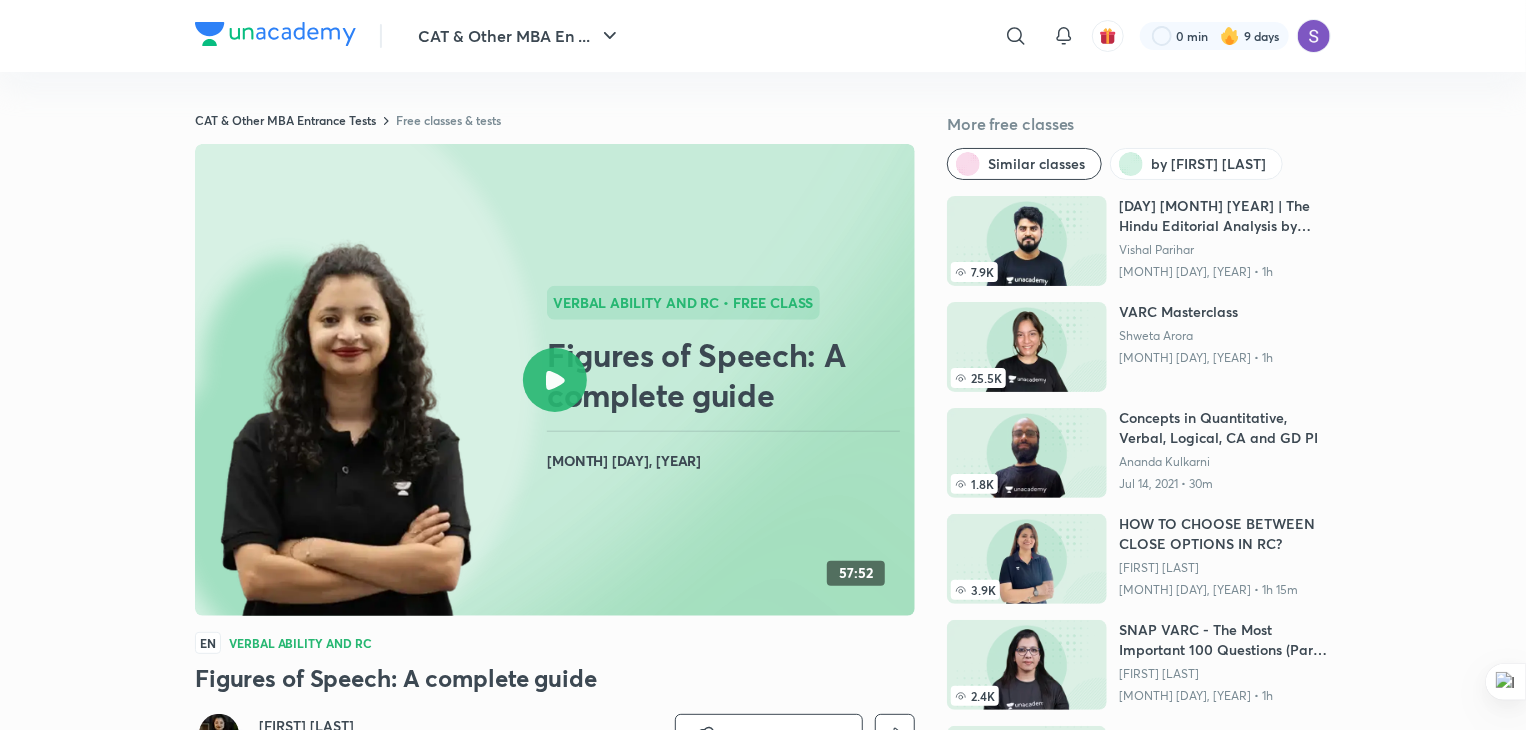 click at bounding box center [555, 380] 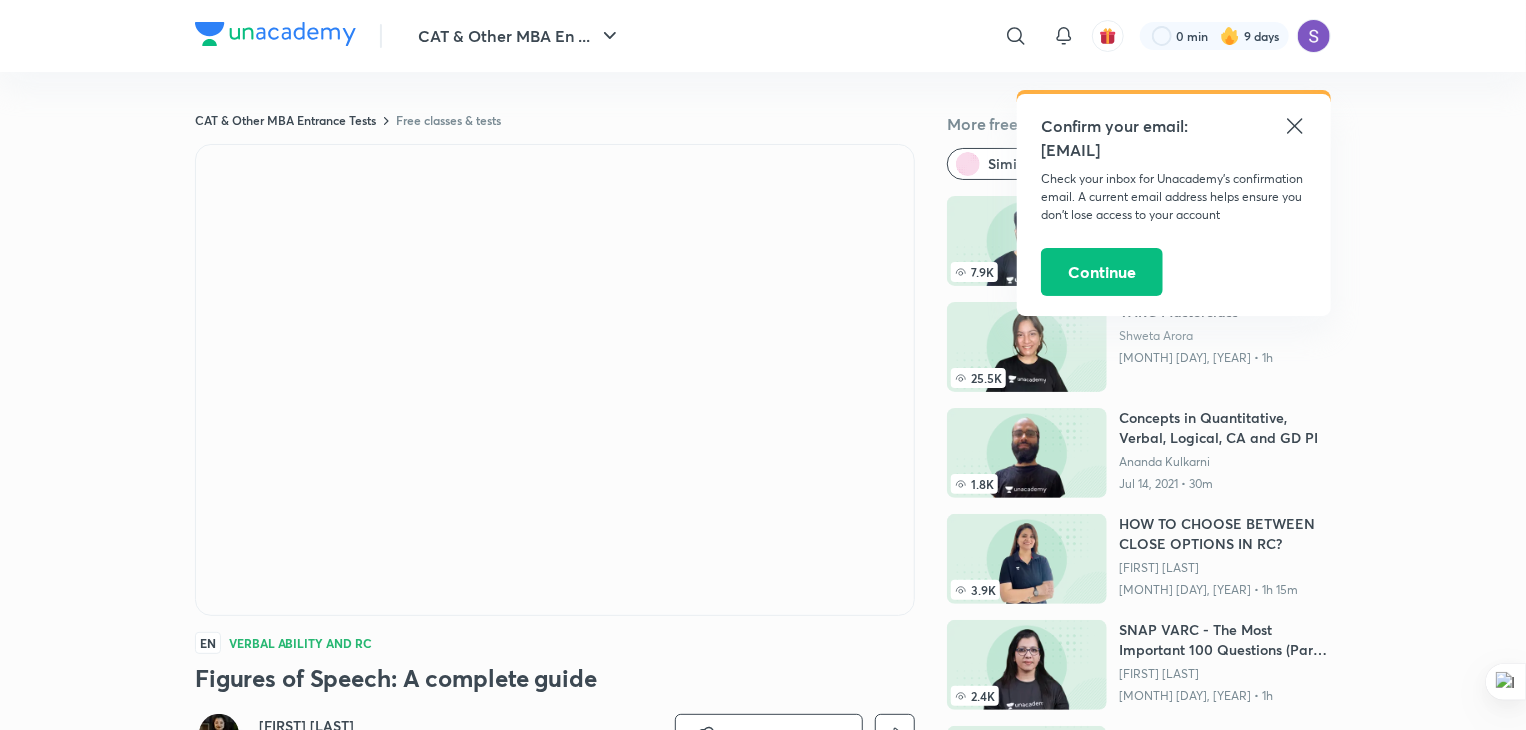 click 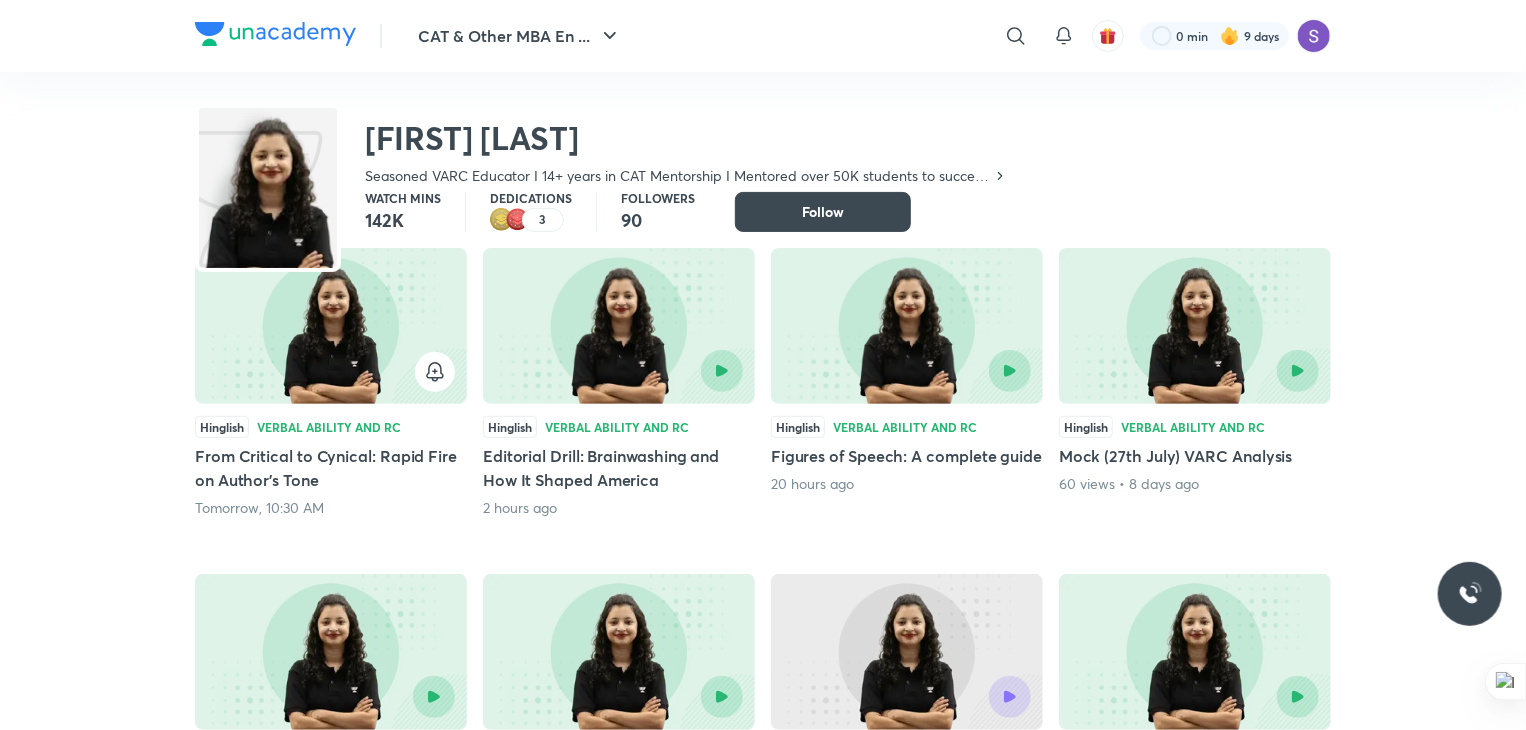 scroll, scrollTop: 0, scrollLeft: 0, axis: both 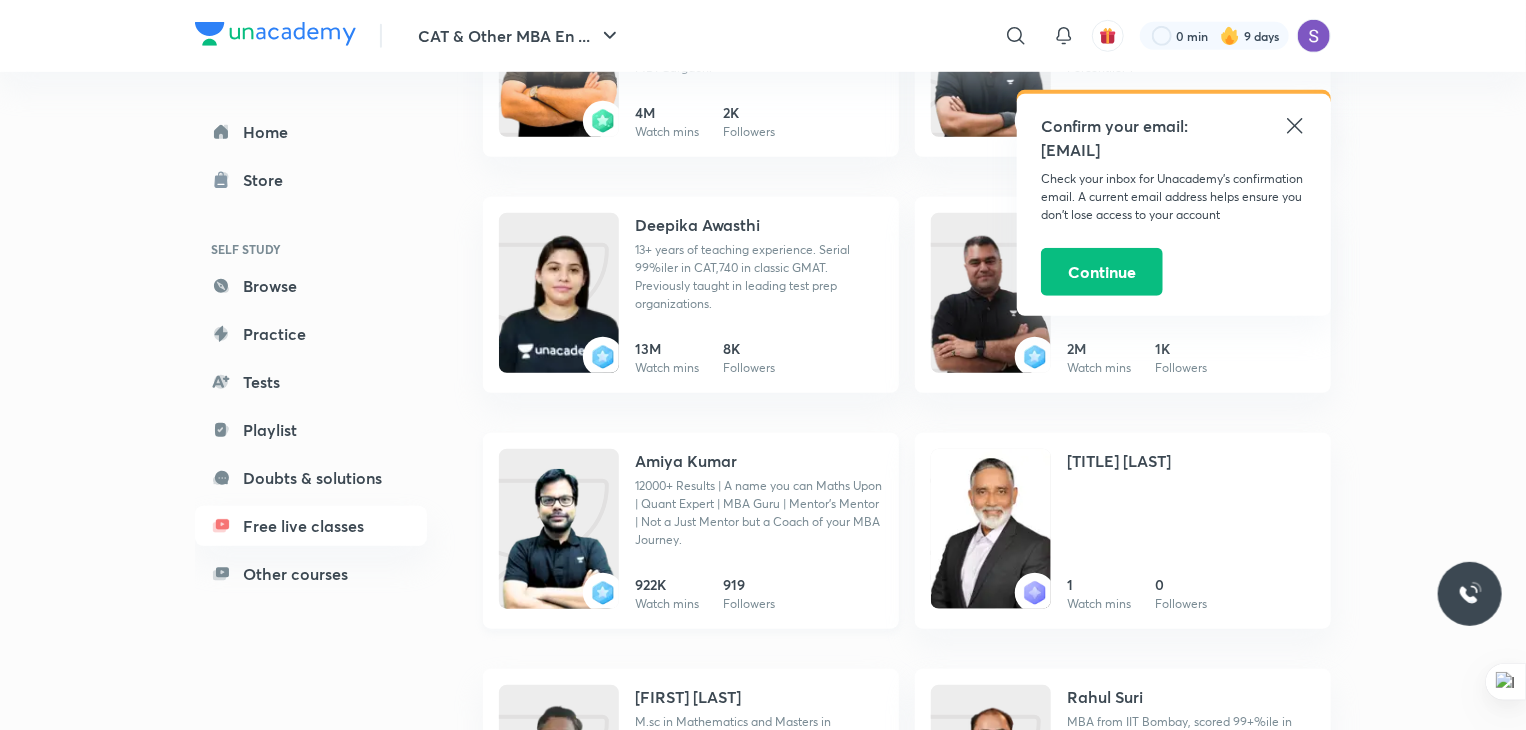 click on "CAT & Other MBA Entrance Tests Free classes & tests Popular educators All languages [FIRST] [LAST] QUANT and LRDI educator on unacademy since [YEAR] .Mentoring MBA aspirants for their dream B school. Quality with Quantity 💯 #stayfocus [NUMBER] Watch mins [NUMBER] Followers [FIRST] [LAST] [NUMBER] Watch mins [NUMBER] Followers [FIRST] [LAST] [NUMBER] Watch mins [NUMBER] Followers [FIRST] [LAST] [NUMBER]+ years of teaching QA & LRDI for CAT. Mentored [NUMBER]+ students. A [NUMBER]iler in QA as well as LRDI of CAT. Post Graduate from MDI Gurgaon.  [NUMBER] Watch mins [NUMBER] Followers [FIRST] [LAST] Use code SHAH[NUMBER] to join the PLUS batch of Best Faculty for CAT for Quant and LRDI. [NUMBER] years of Teaching experience. Scored [NUMBER]+ Percentile. T [NUMBER] Watch mins [NUMBER] Followers [FIRST] [LAST] [NUMBER]+ years of teaching experience. Serial [NUMBER]%iler in CAT,[NUMBER] in classic GMAT. Previously taught in leading test prep organizations. [NUMBER] Watch mins [NUMBER] Followers [FIRST] [LAST] [NUMBER]+ years of experience in coaching/mentoring for CAT, GMAT, GRE. Trained Call getters in Personality & Profile Building for IIM Interviews. [NUMBER] Watch mins [NUMBER]" at bounding box center (907, 868) 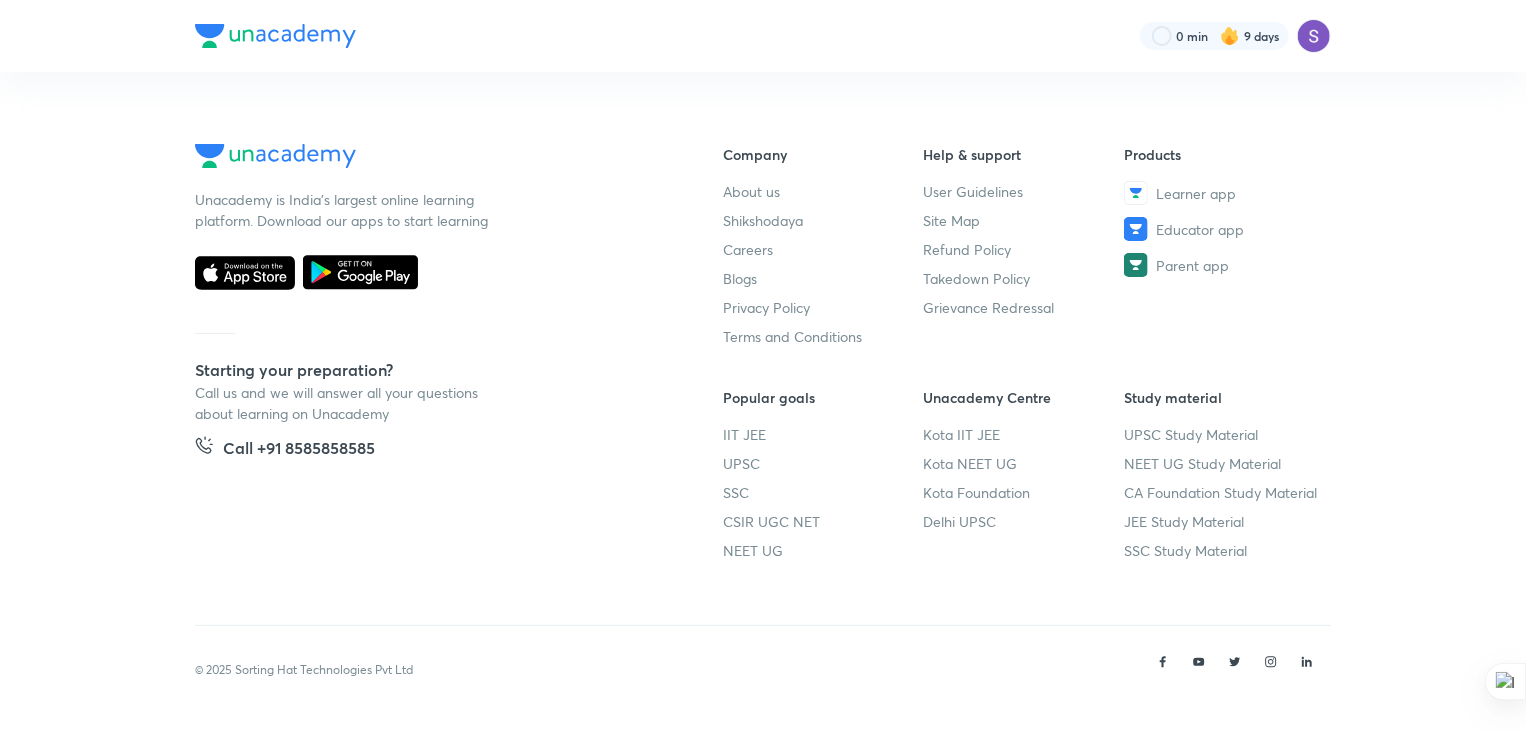 scroll, scrollTop: 0, scrollLeft: 0, axis: both 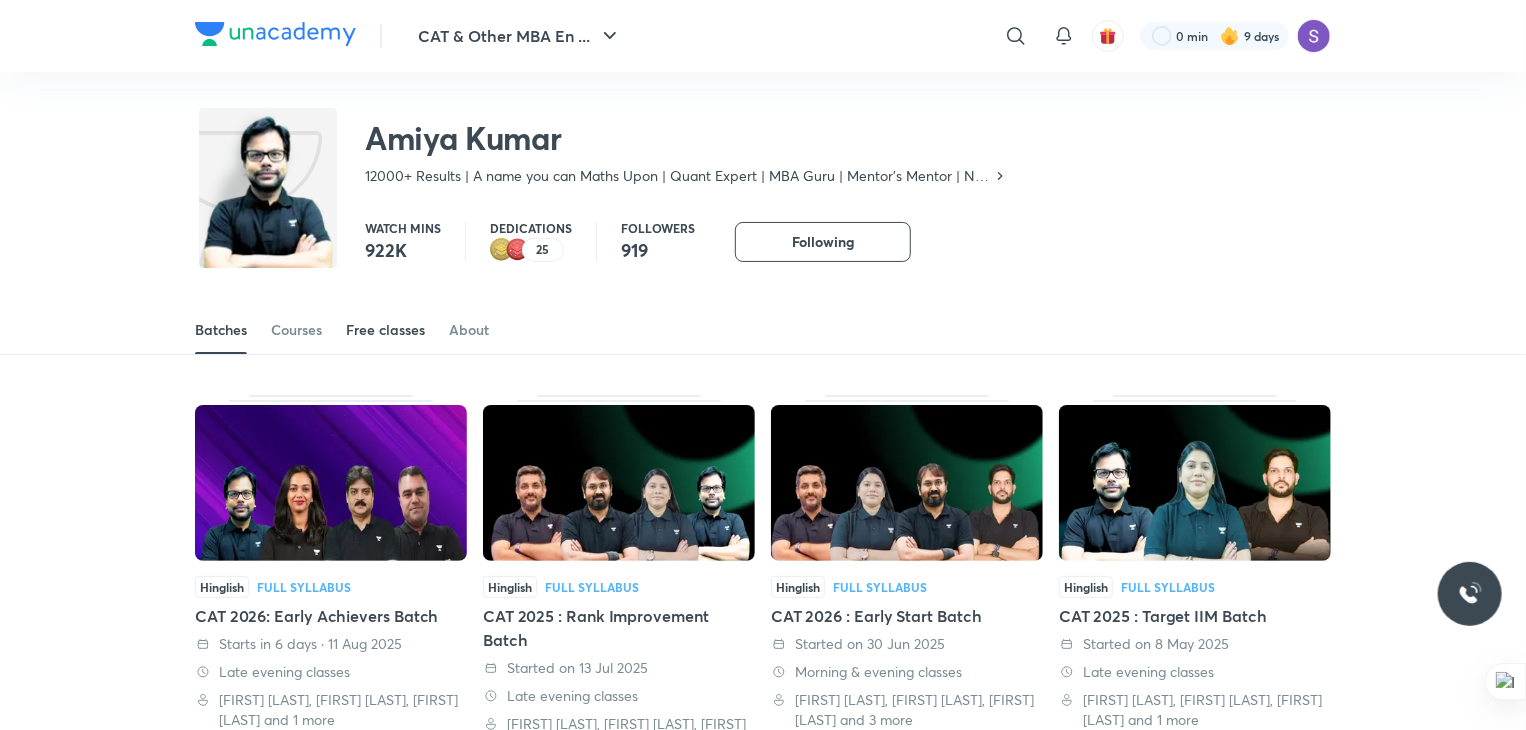 click on "Free classes" at bounding box center (385, 330) 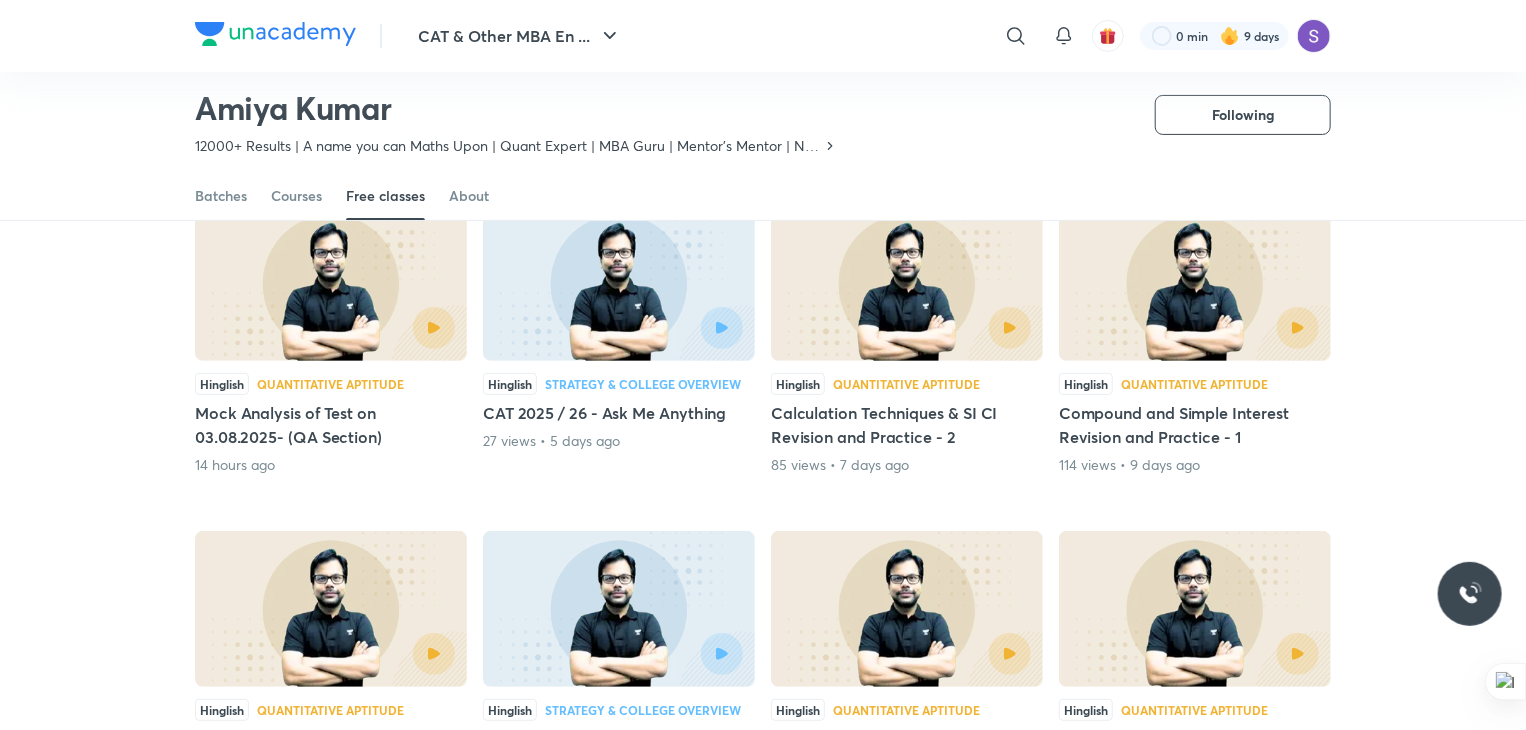 scroll, scrollTop: 202, scrollLeft: 0, axis: vertical 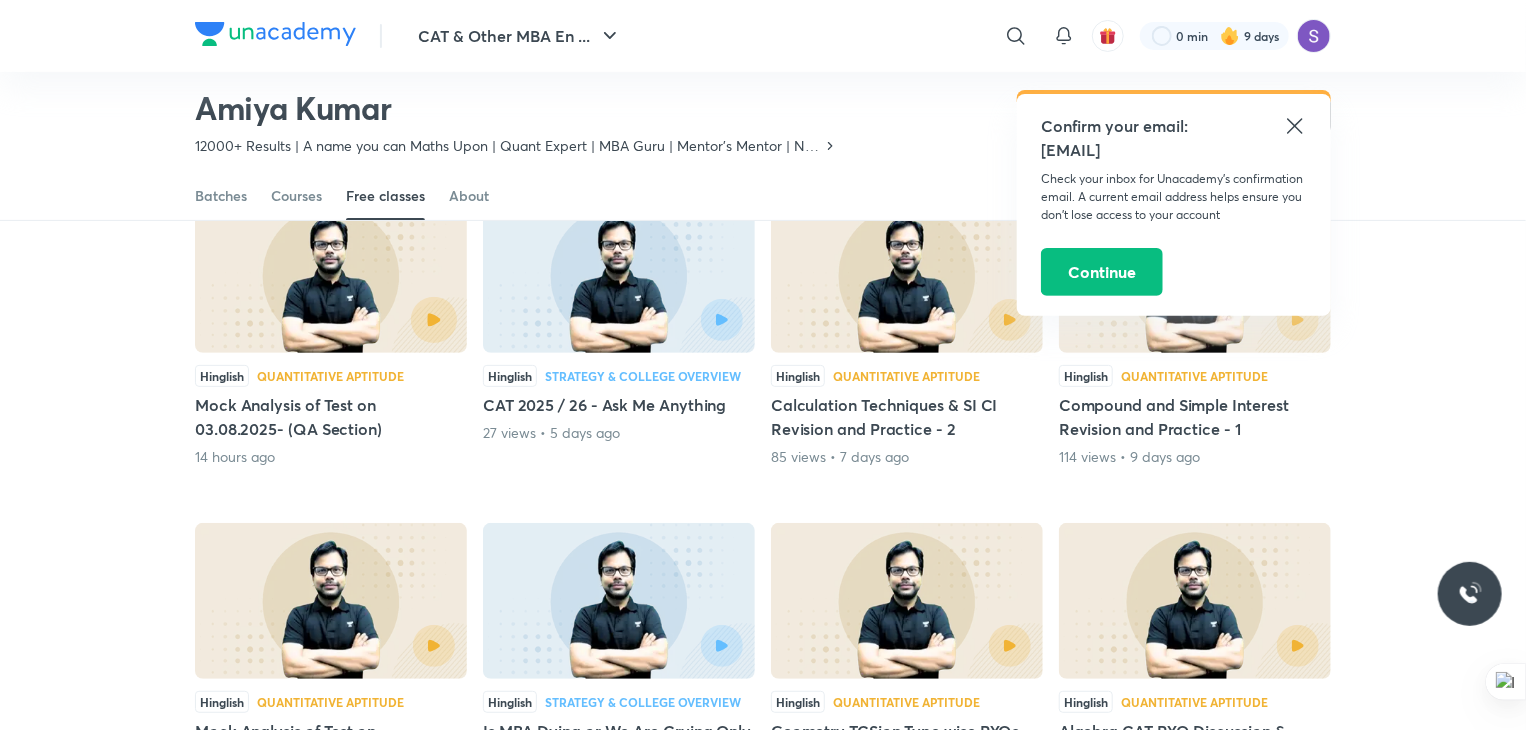 click 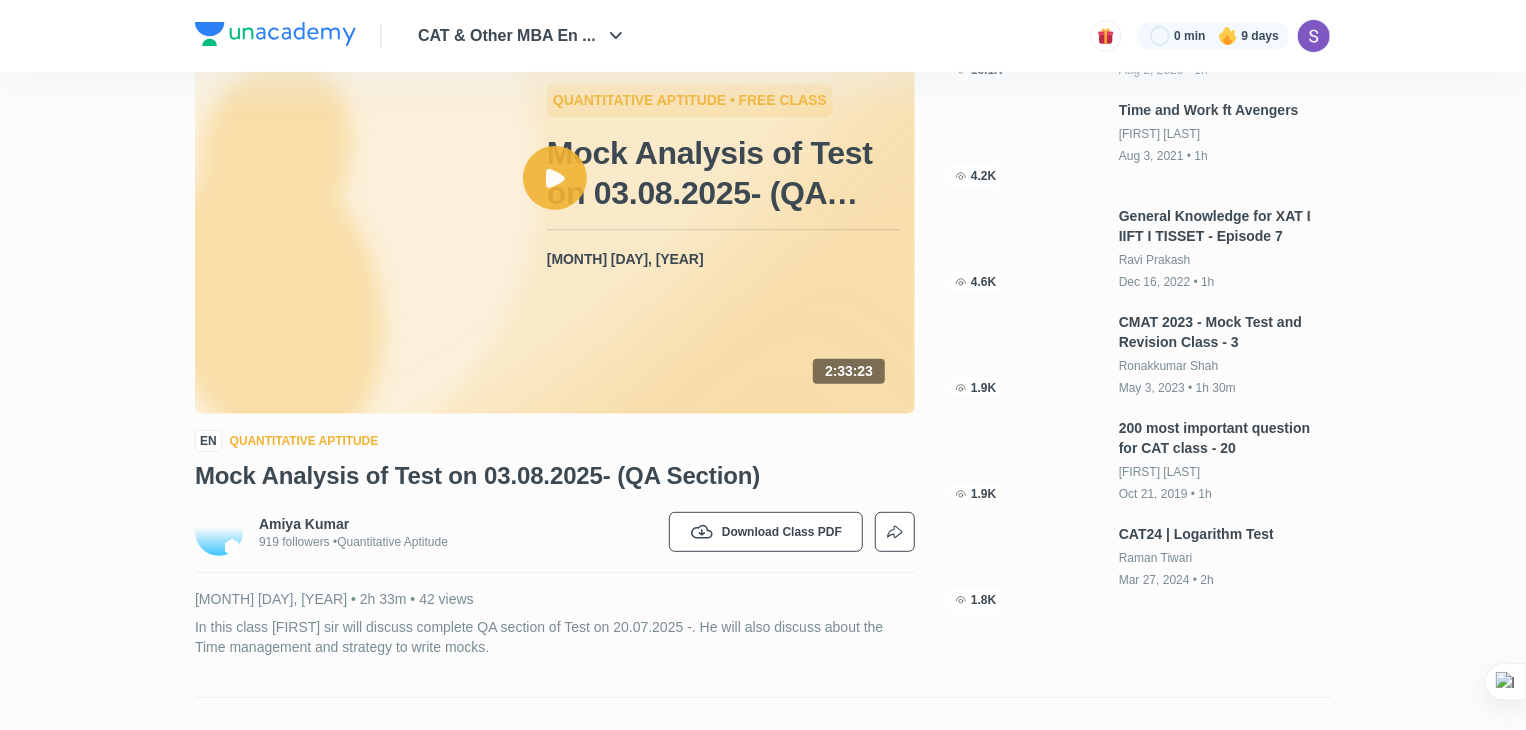 scroll, scrollTop: 0, scrollLeft: 0, axis: both 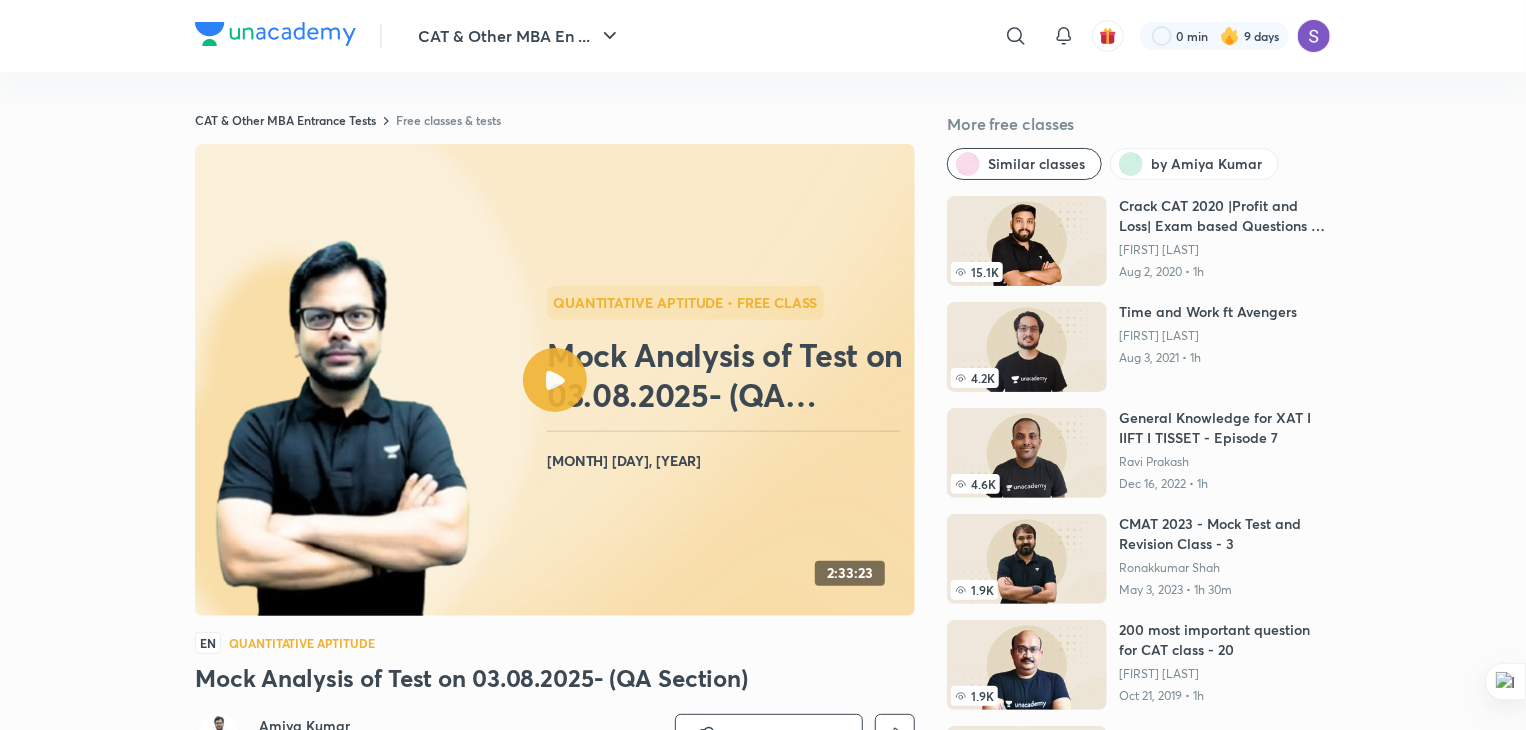 click at bounding box center [555, 380] 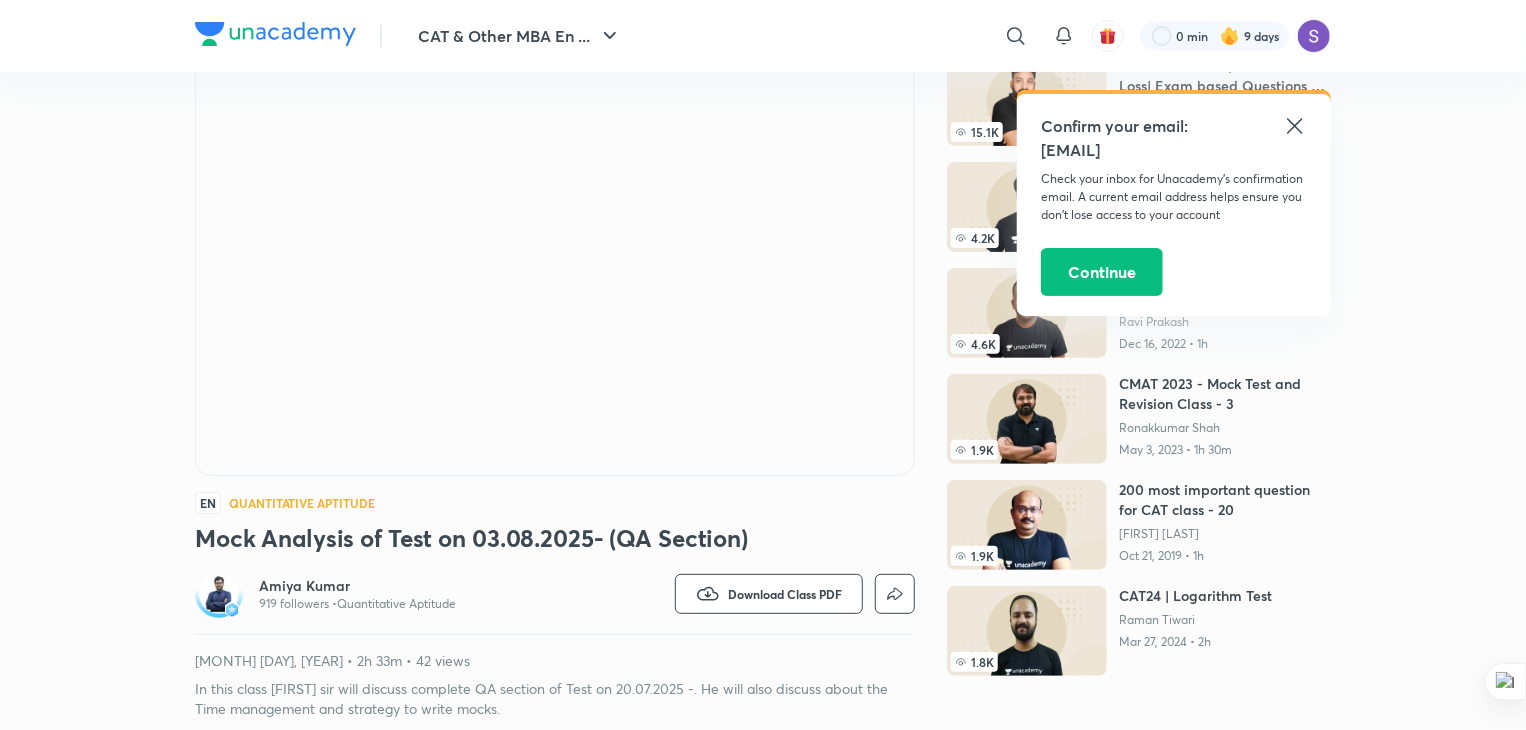 scroll, scrollTop: 0, scrollLeft: 0, axis: both 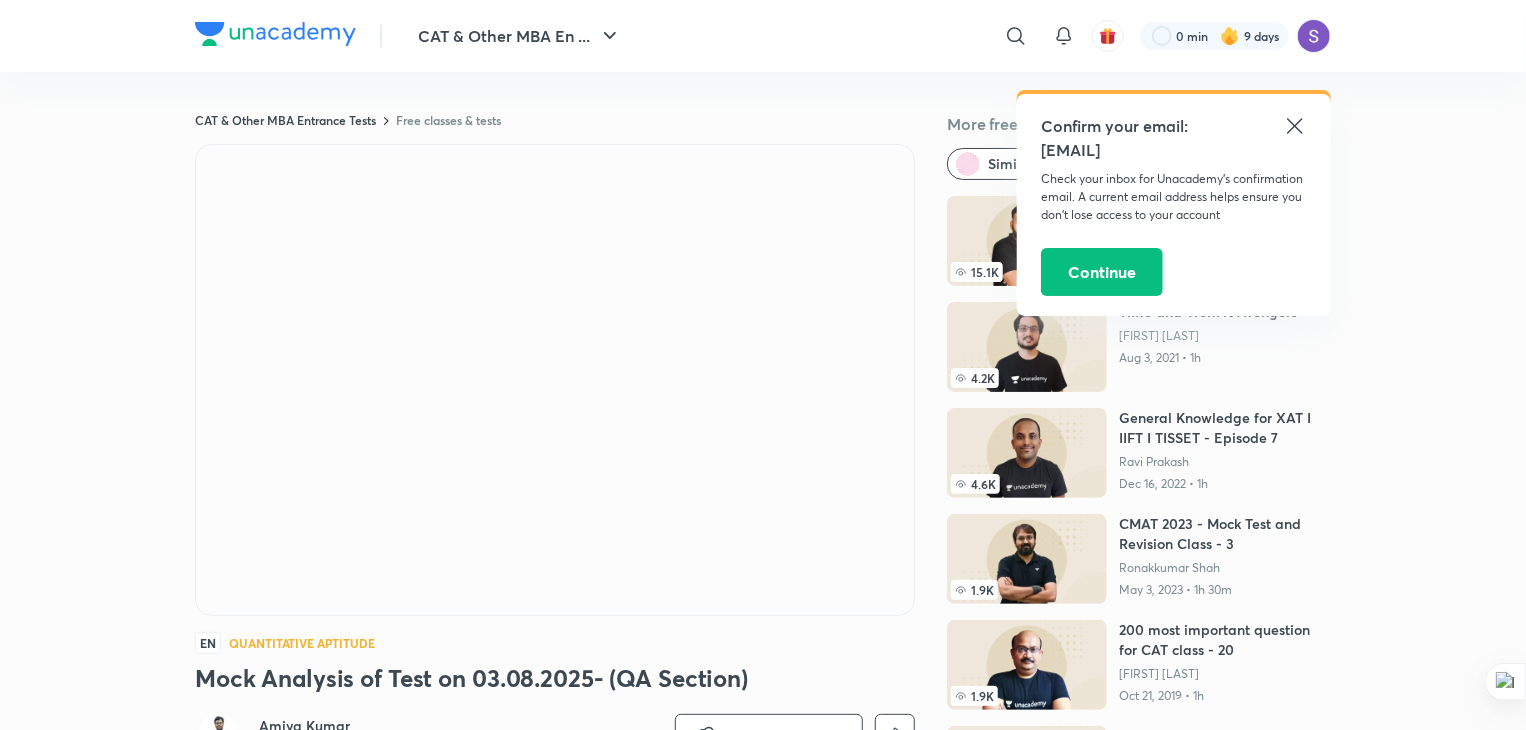 click 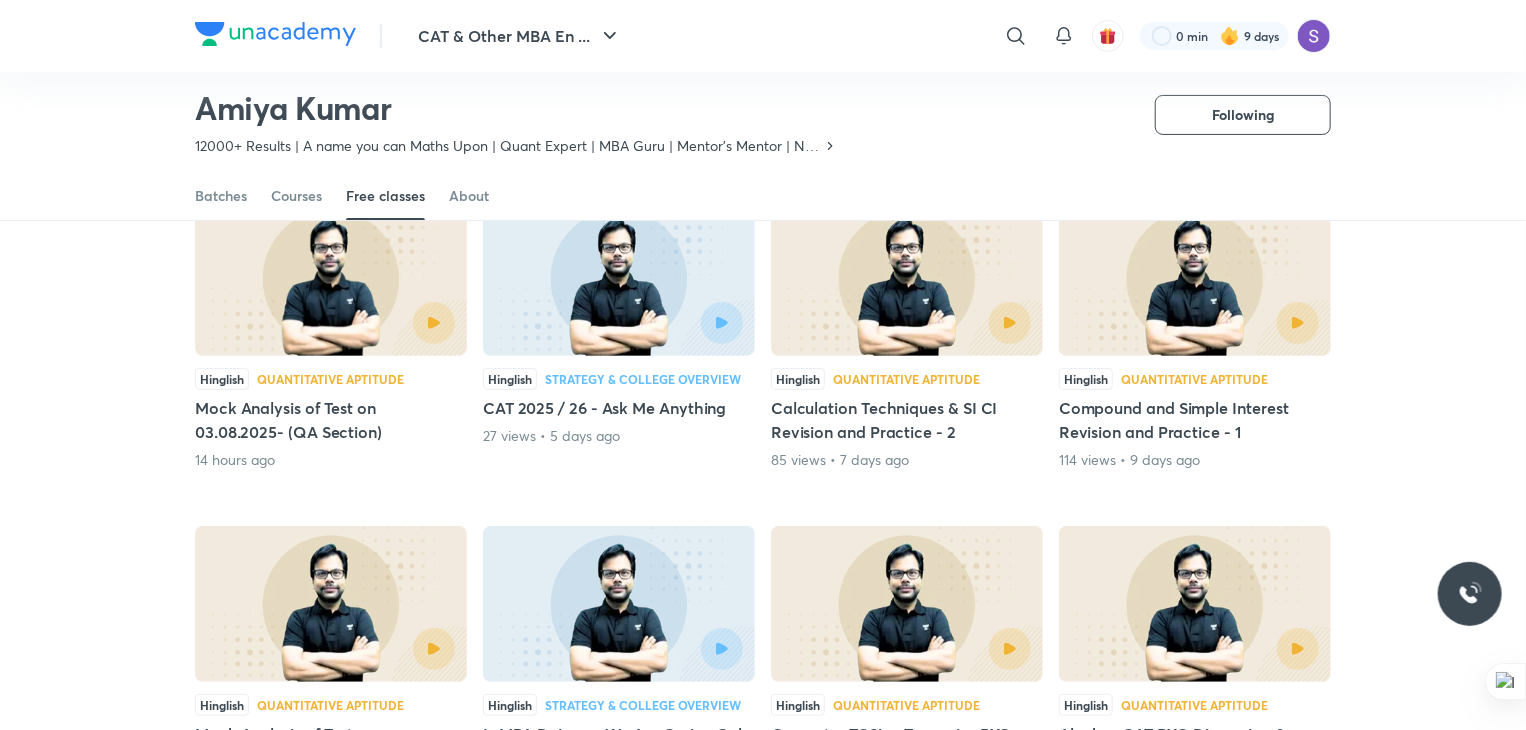scroll, scrollTop: 206, scrollLeft: 0, axis: vertical 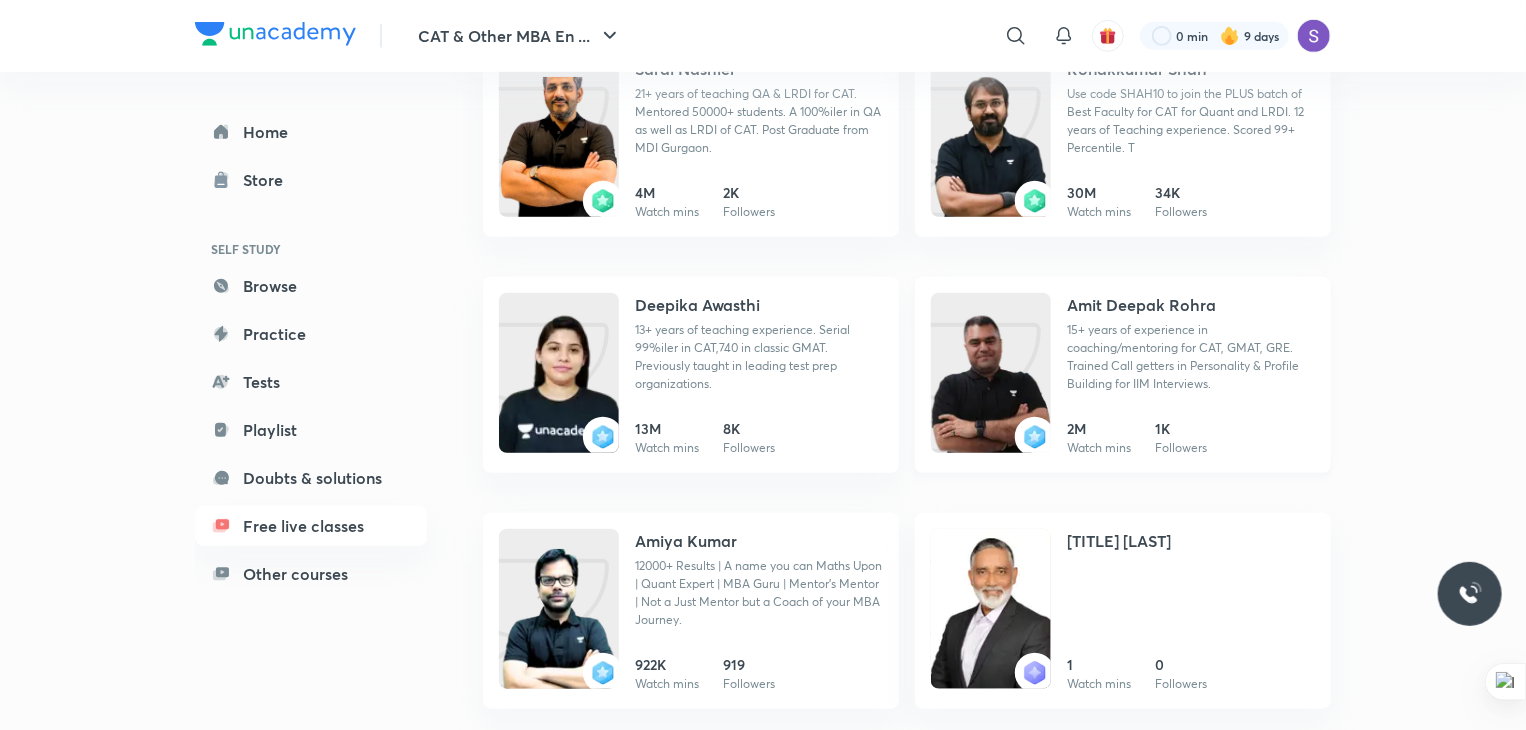 click on "Amit Deepak Rohra" at bounding box center [1141, 305] 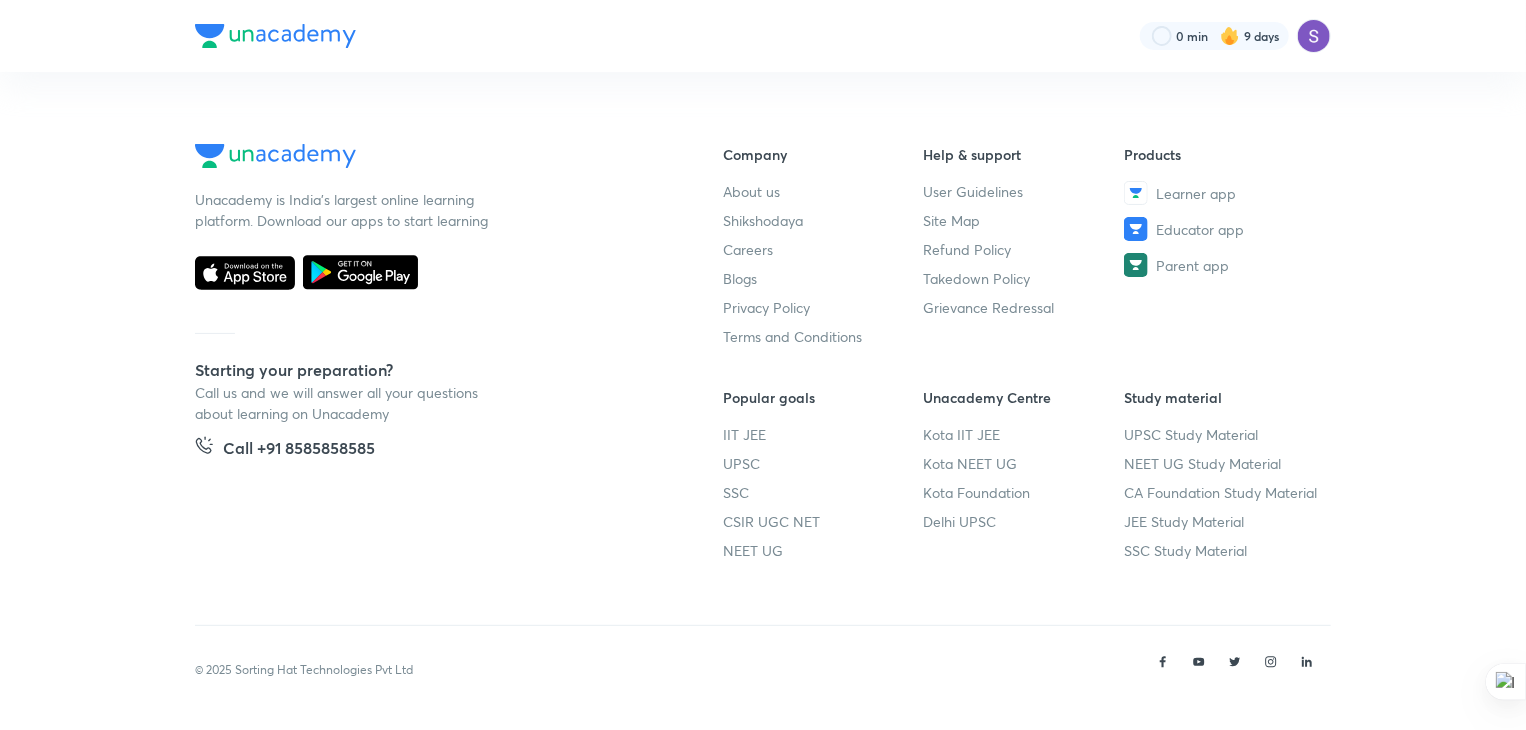 scroll, scrollTop: 0, scrollLeft: 0, axis: both 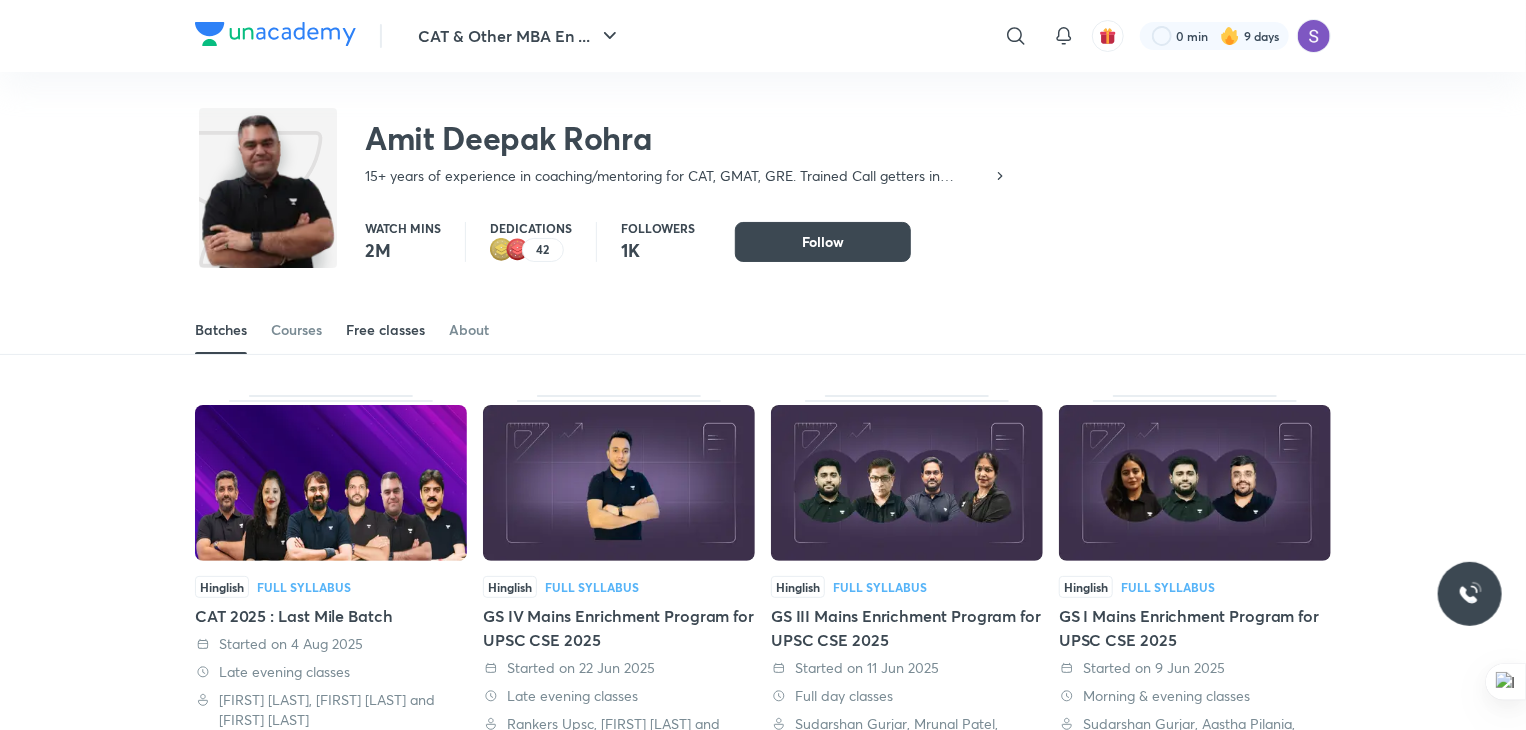 click on "Free classes" at bounding box center [385, 330] 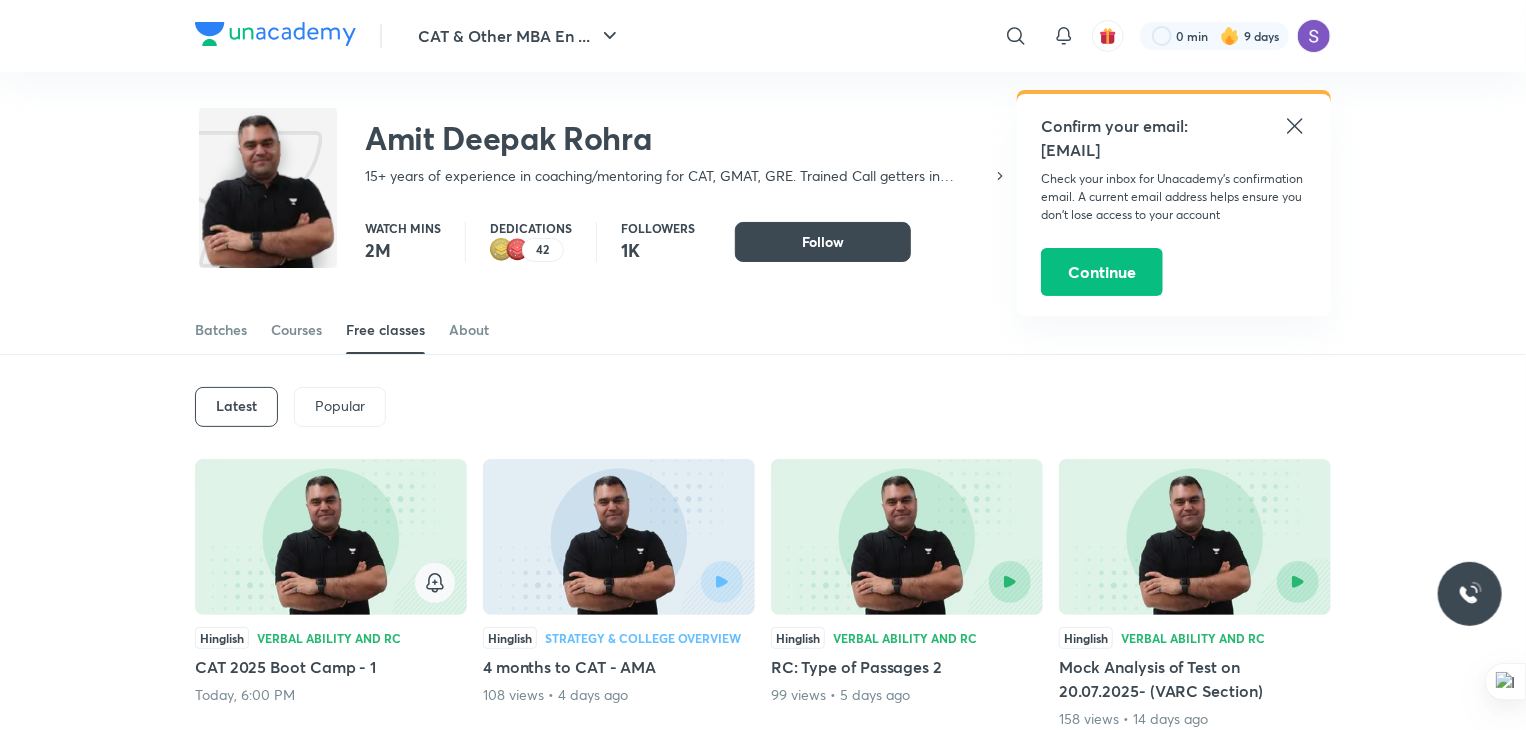 click 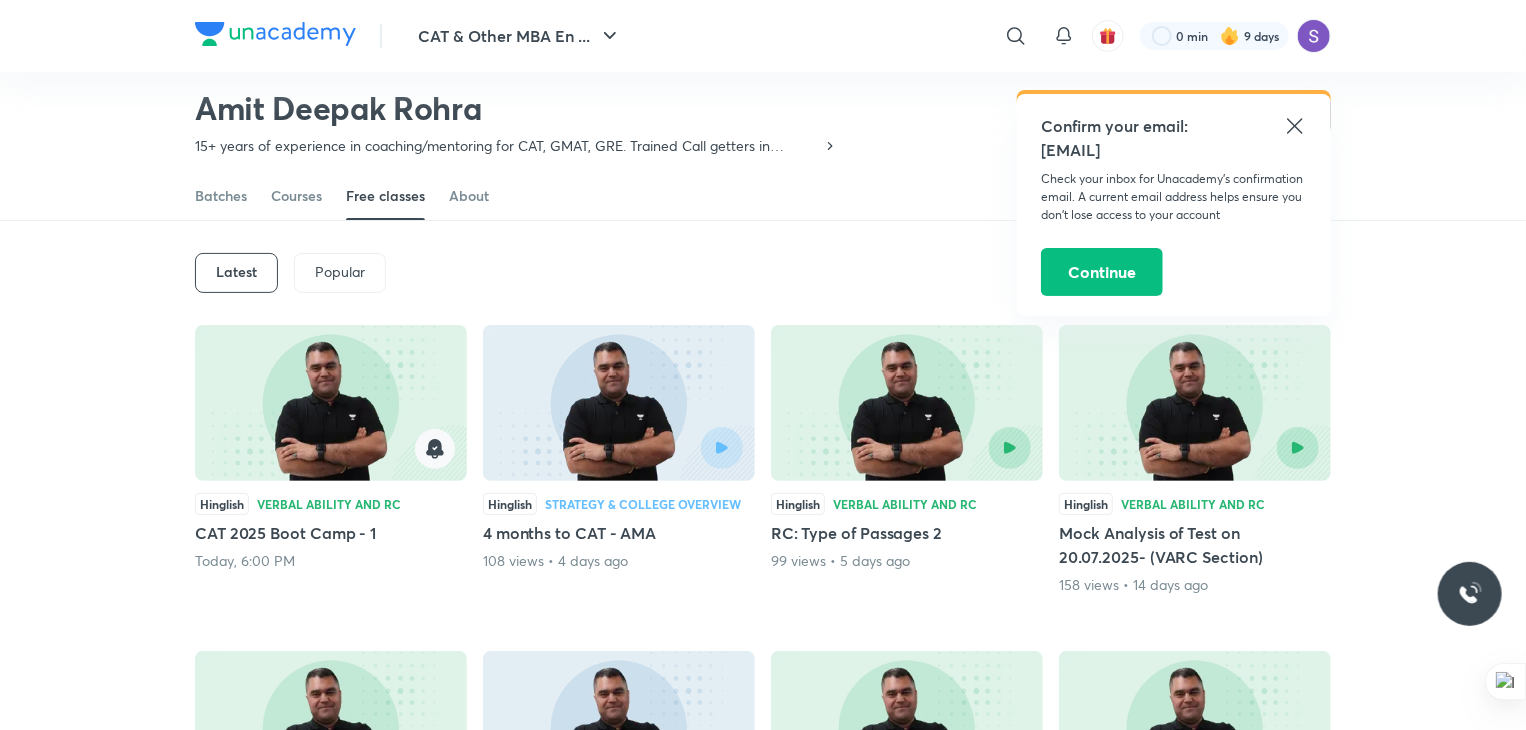 scroll, scrollTop: 72, scrollLeft: 0, axis: vertical 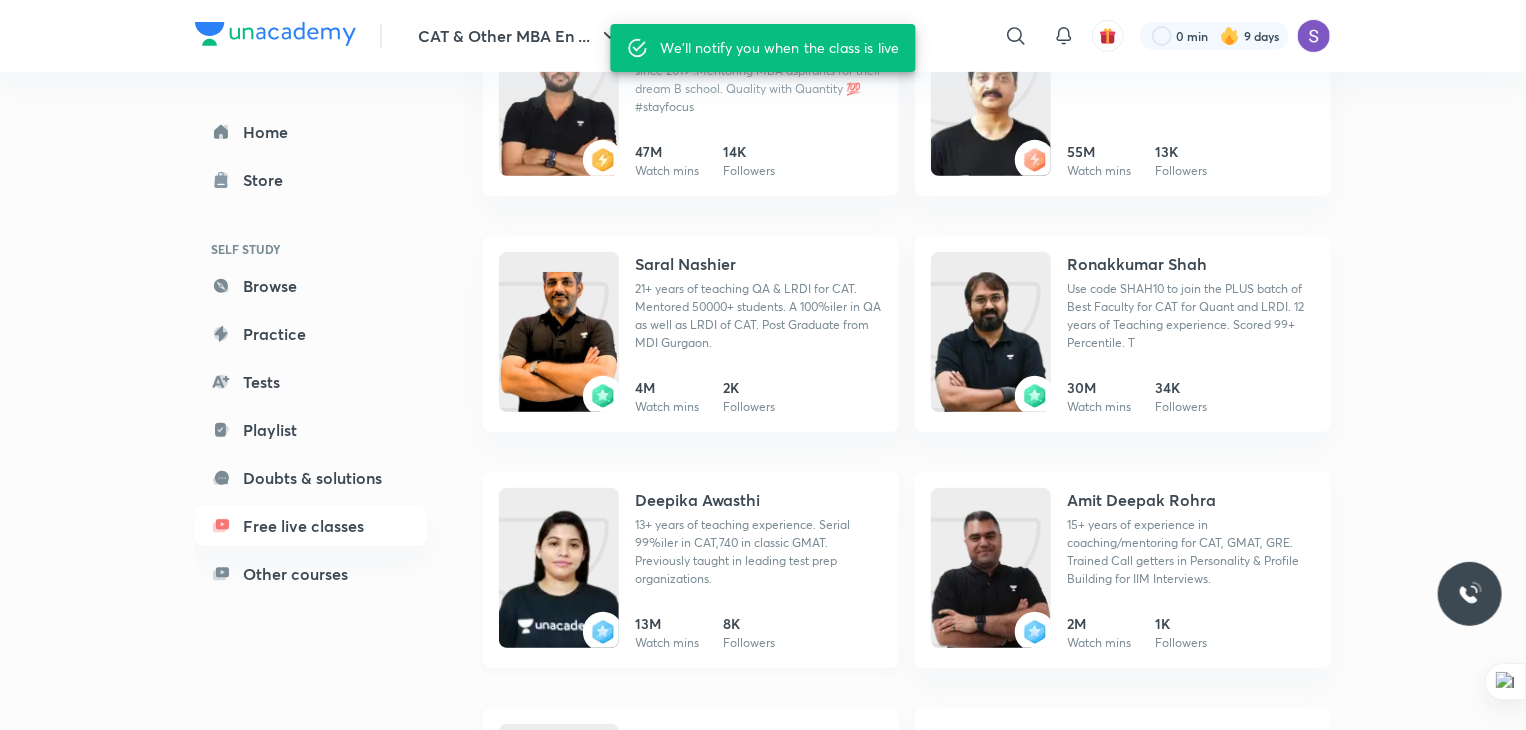 click on "Deepika Awasthi" at bounding box center (697, 500) 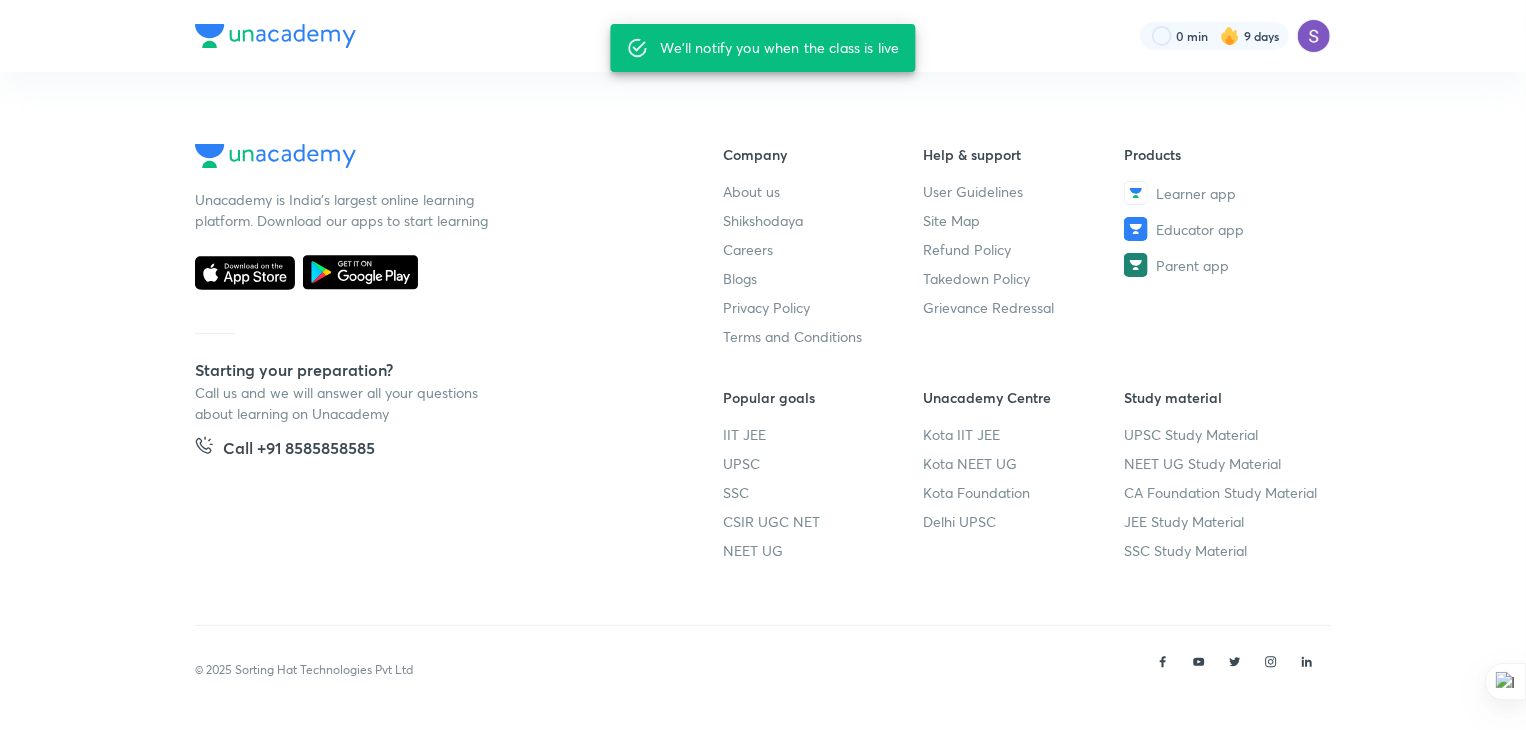 scroll, scrollTop: 0, scrollLeft: 0, axis: both 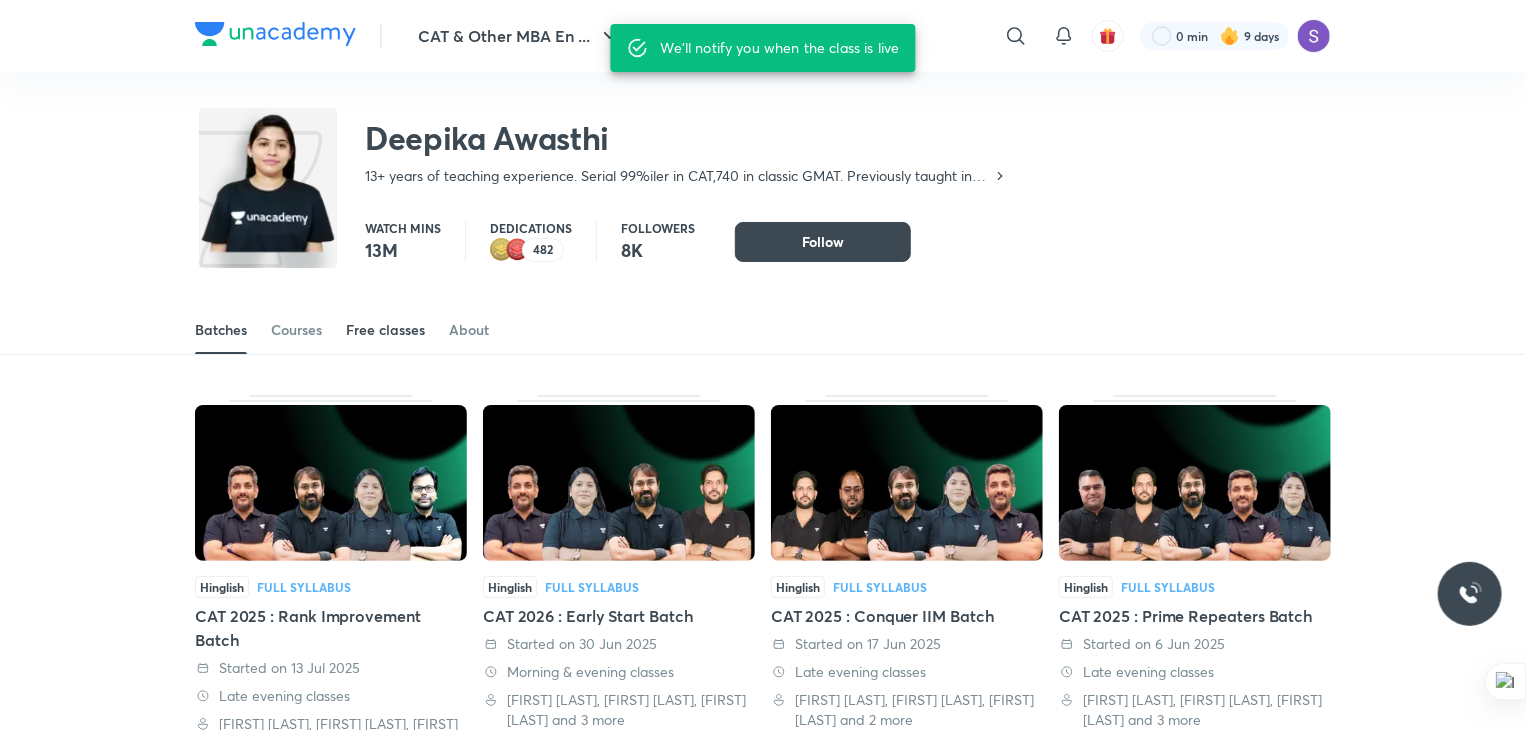 click on "Free classes" at bounding box center (385, 330) 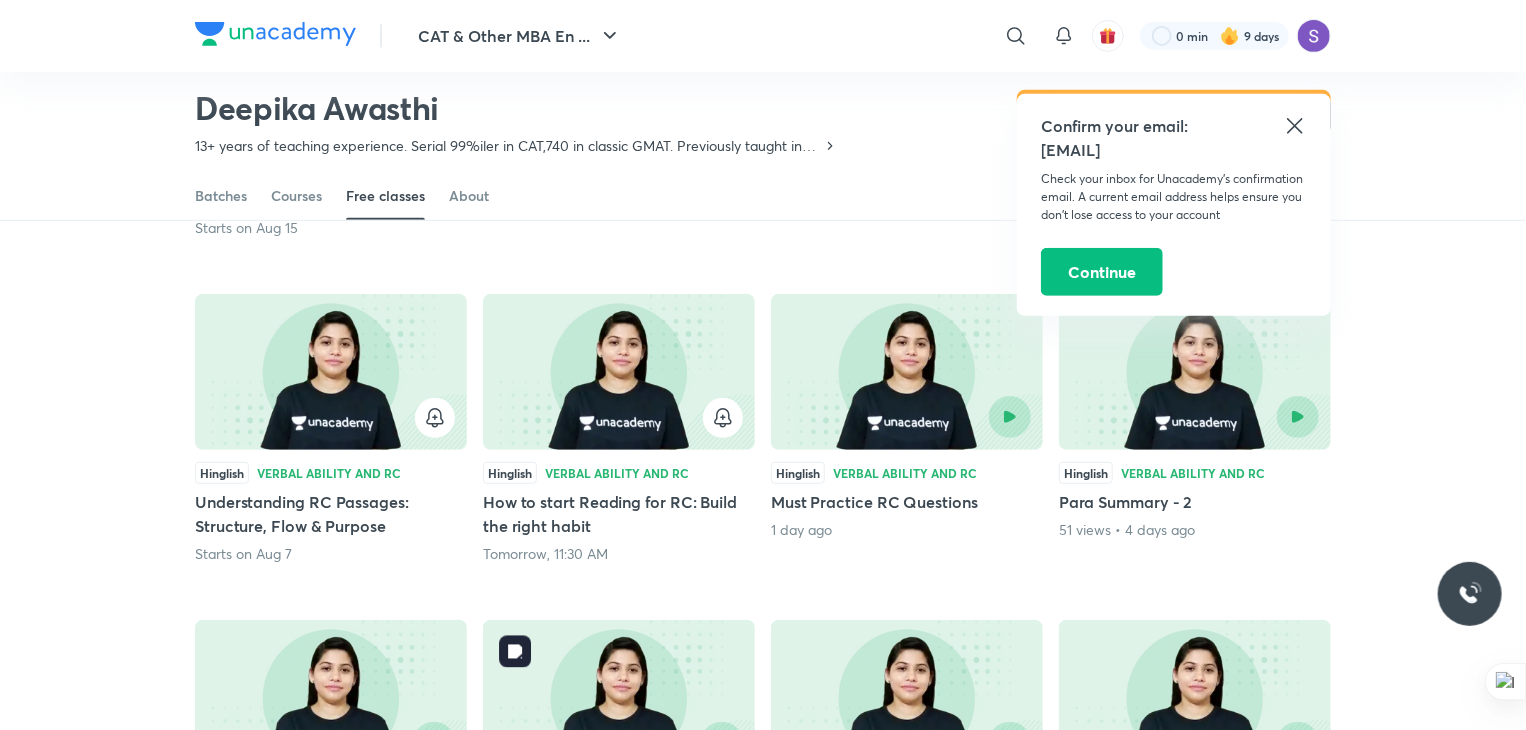 scroll, scrollTop: 426, scrollLeft: 0, axis: vertical 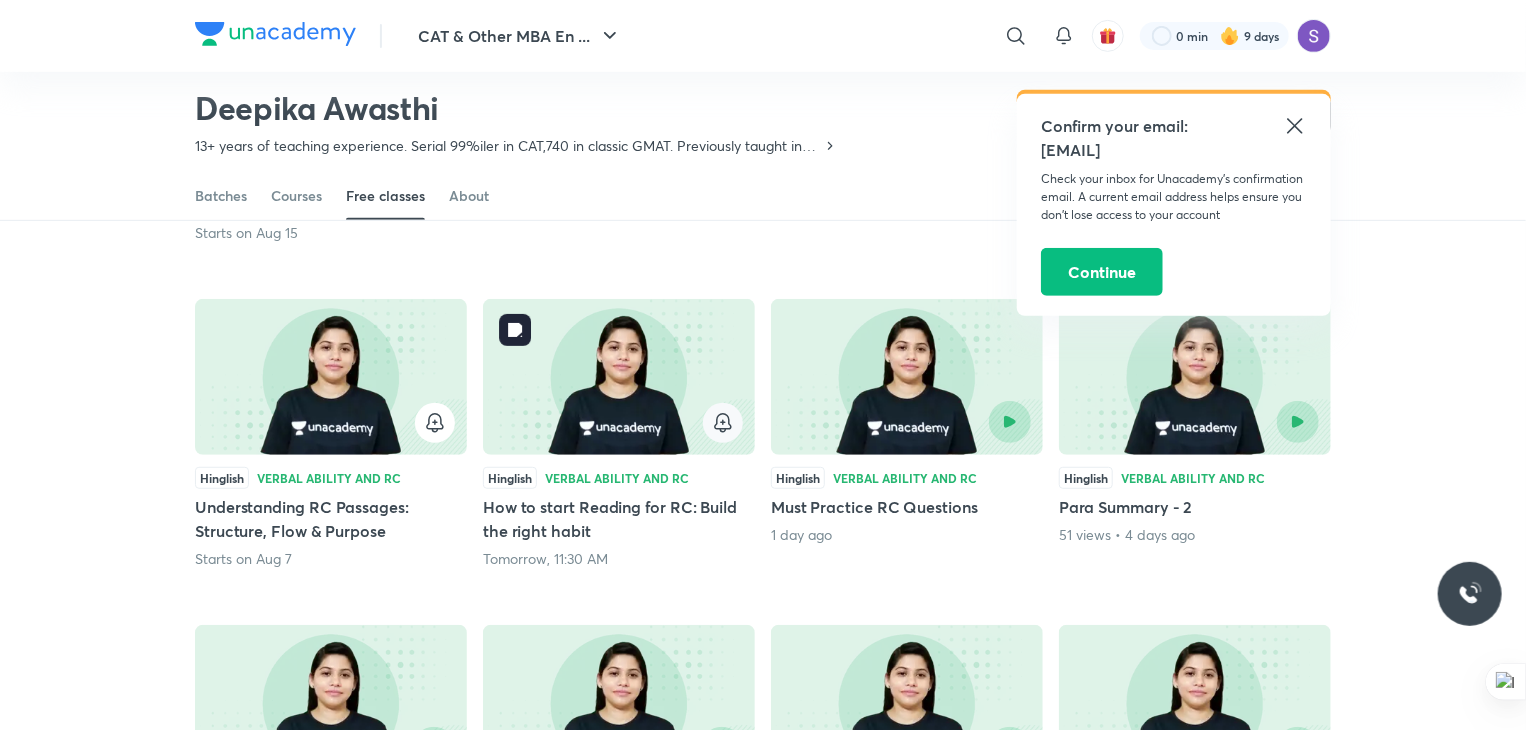 click at bounding box center [723, 423] 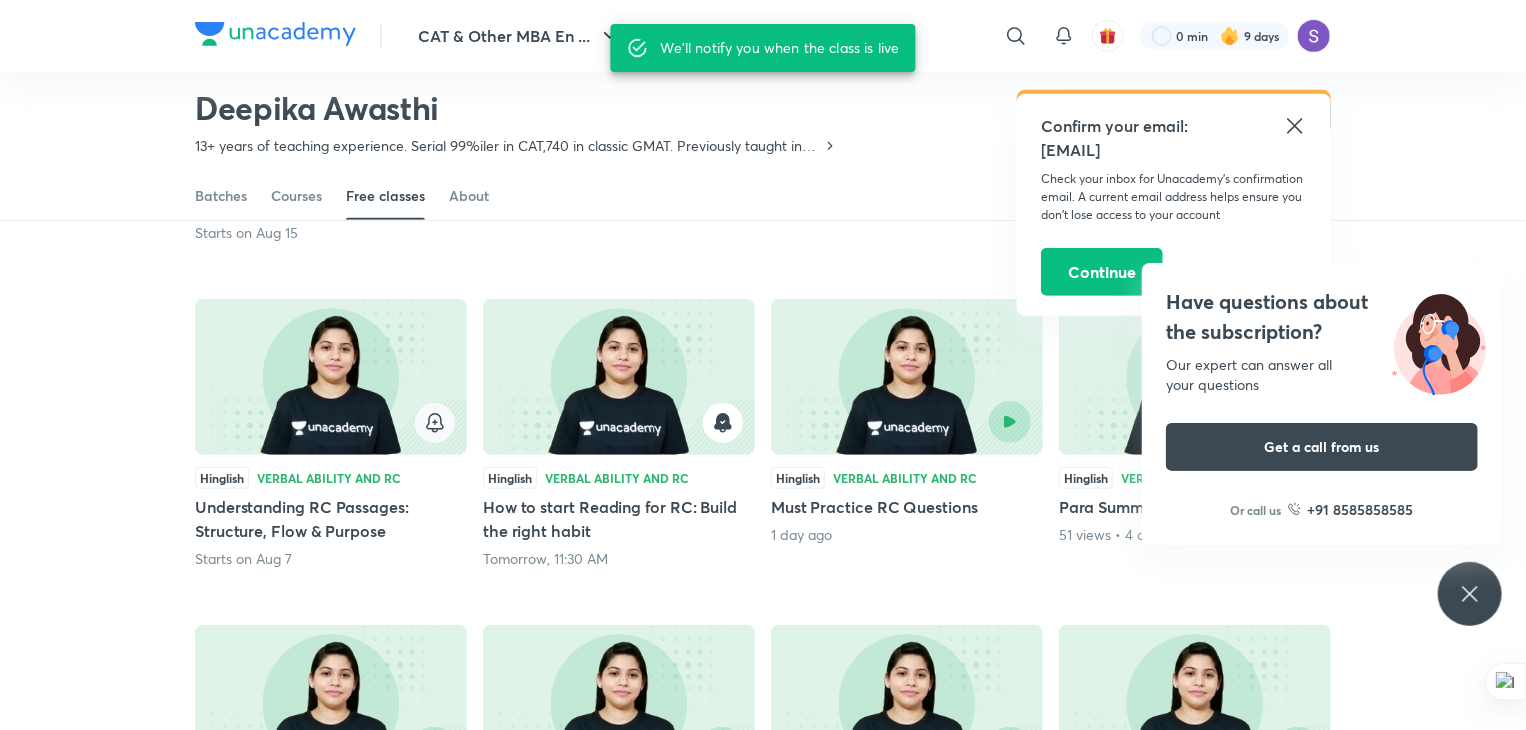 click 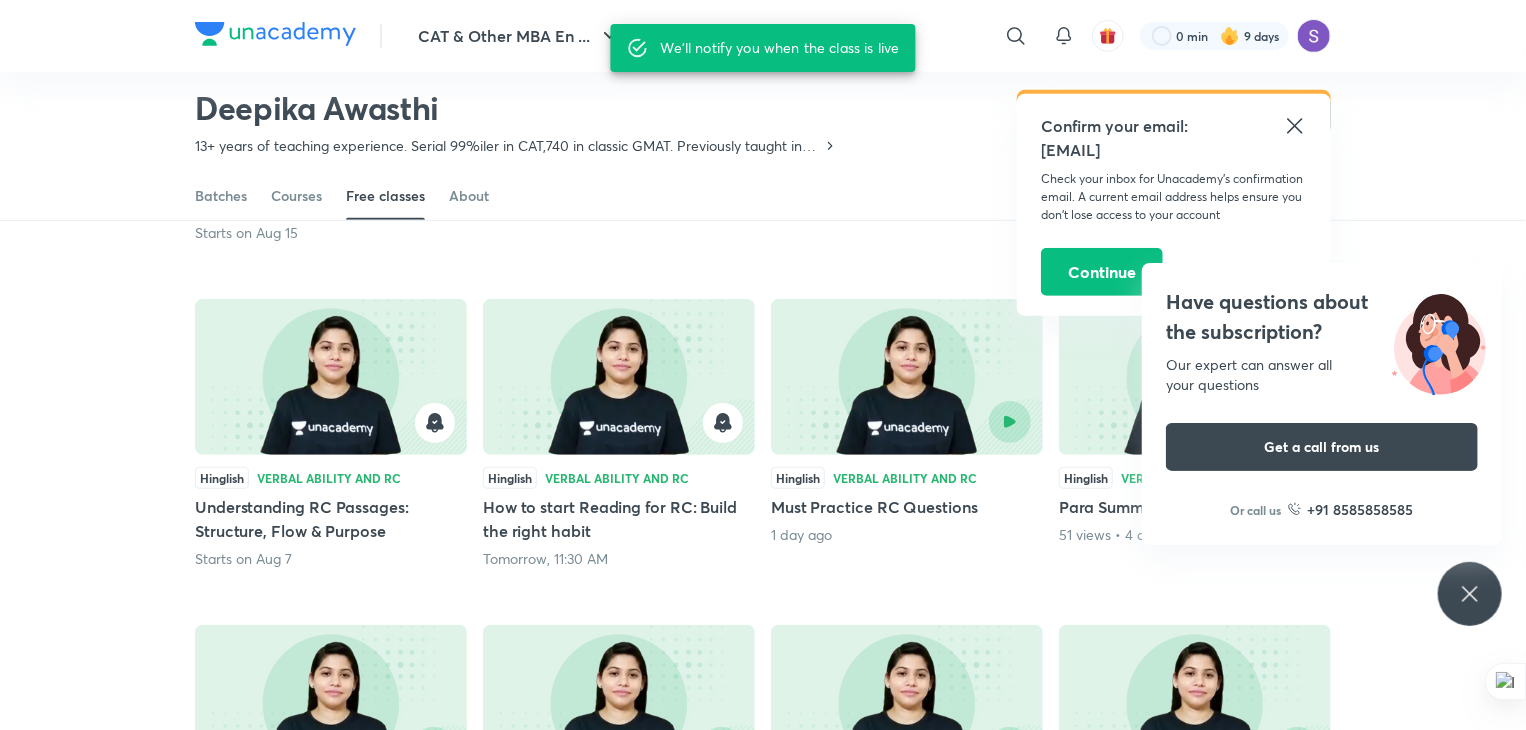 click on "Have questions about the subscription? Our expert can answer all your questions Get a call from us Or call us +91 8585858585" at bounding box center [1470, 594] 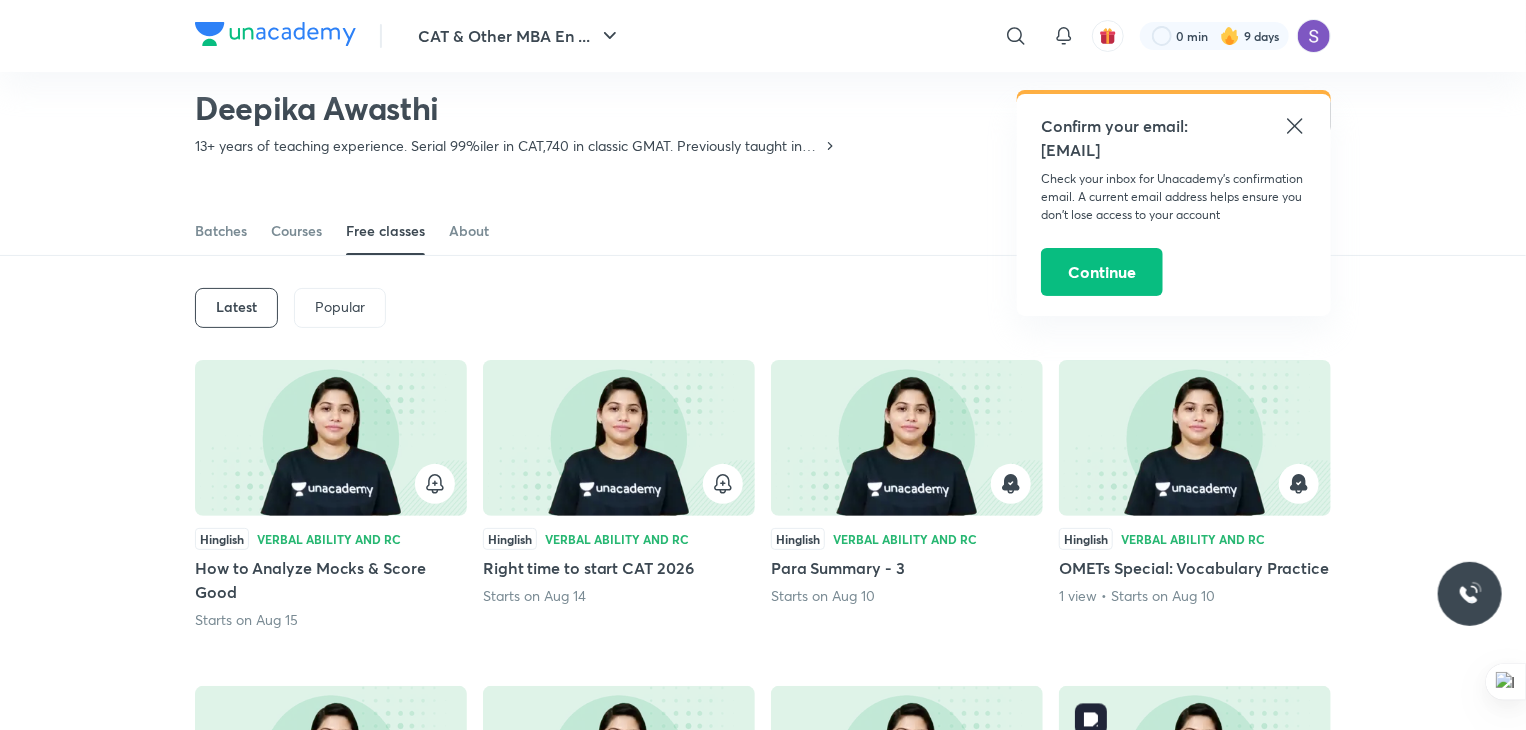 scroll, scrollTop: 36, scrollLeft: 0, axis: vertical 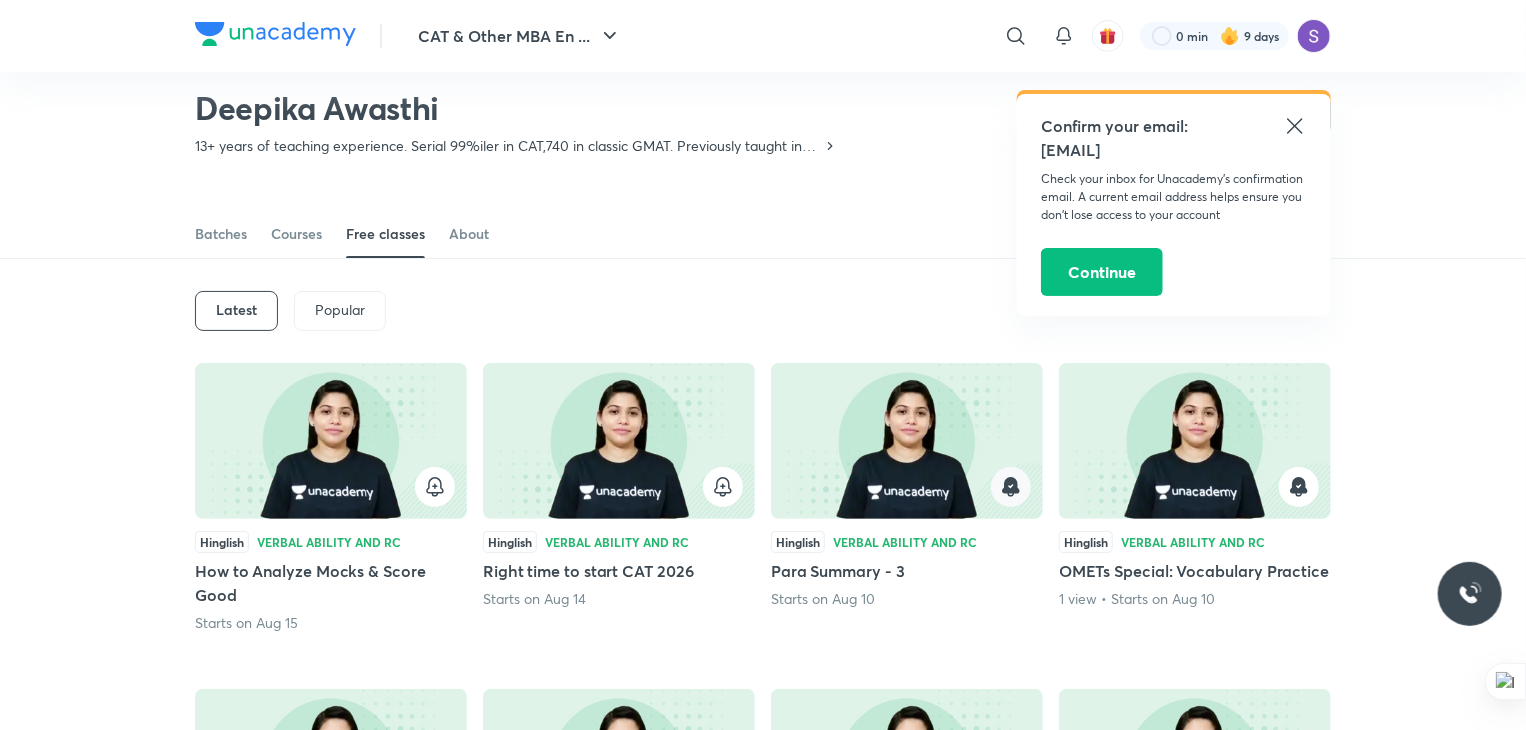 click 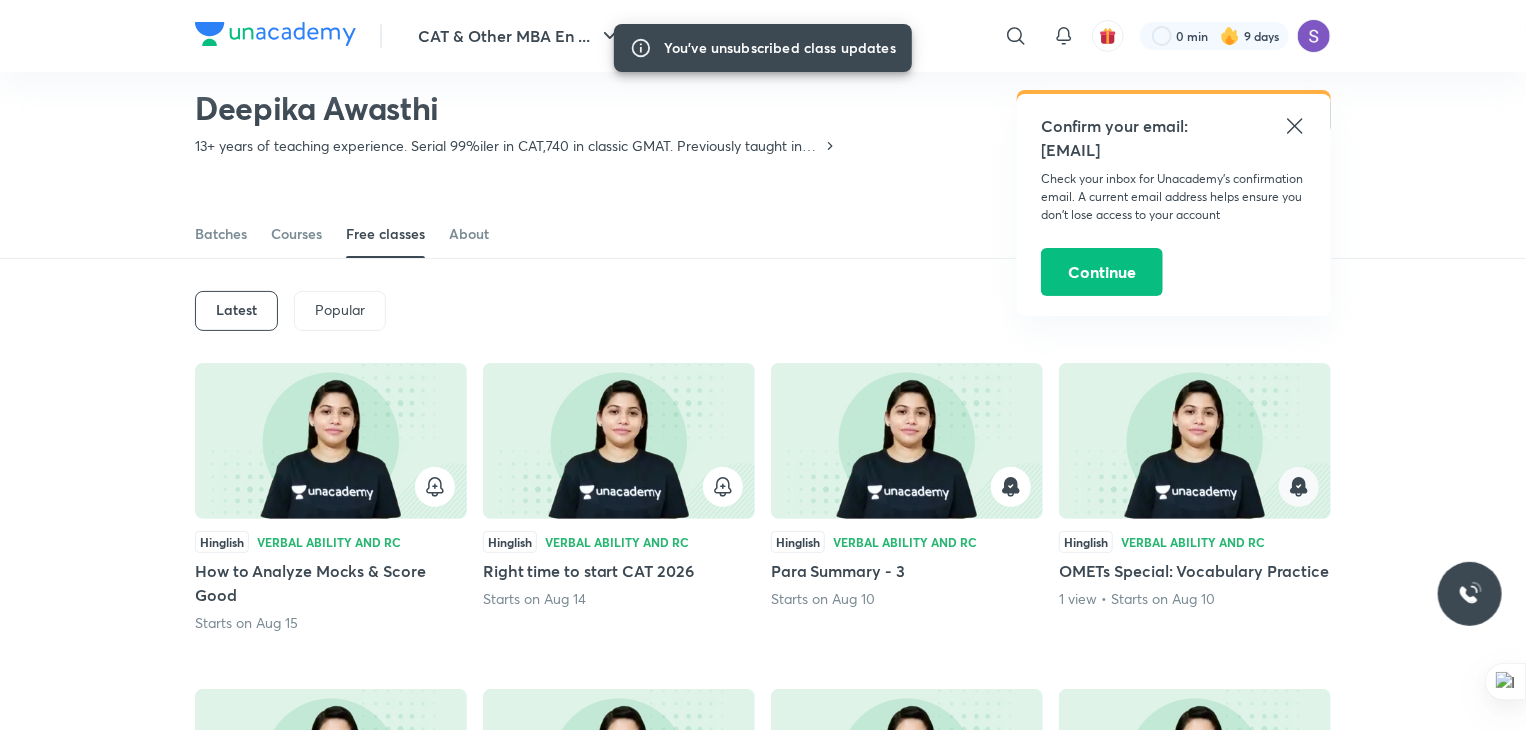 click at bounding box center (1299, 487) 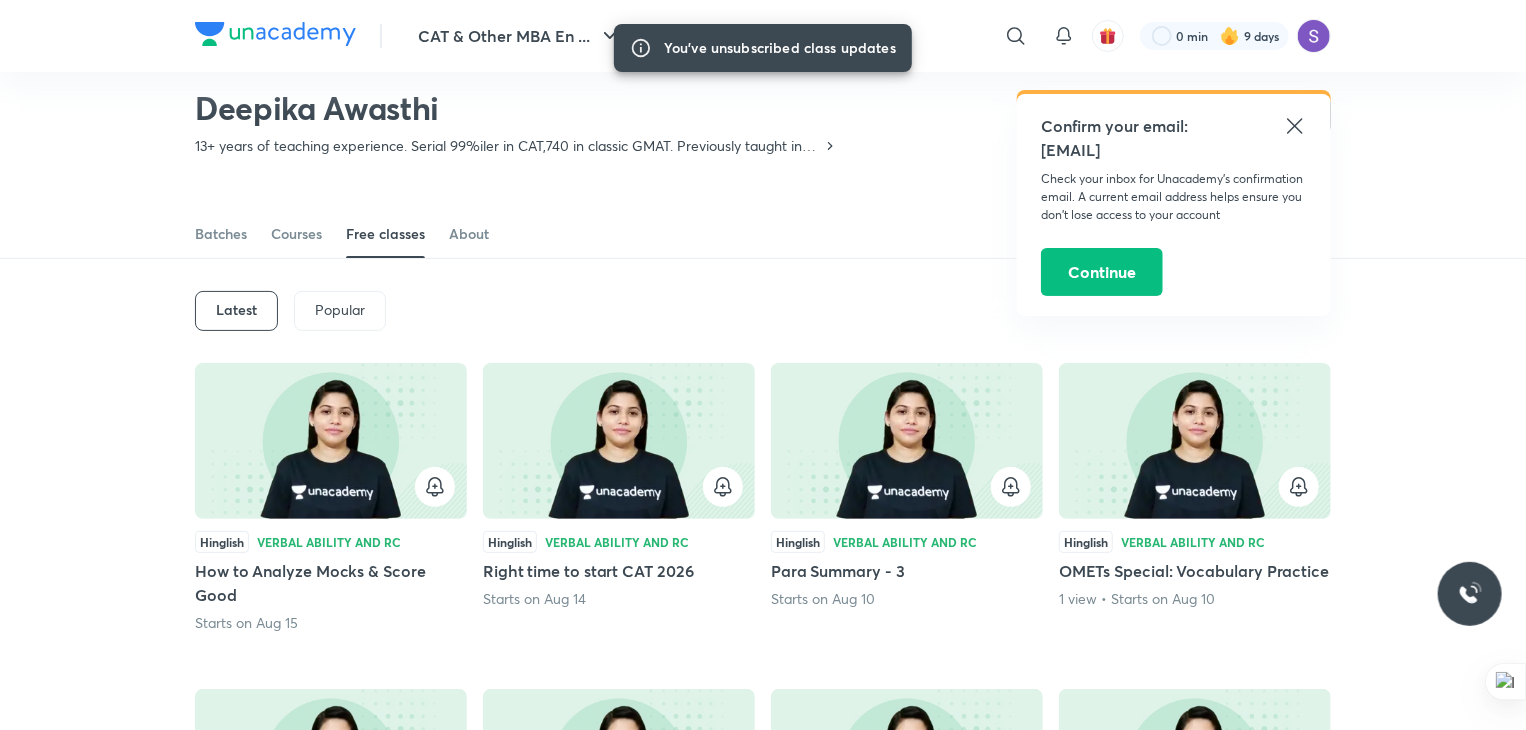 click at bounding box center [763, 1] 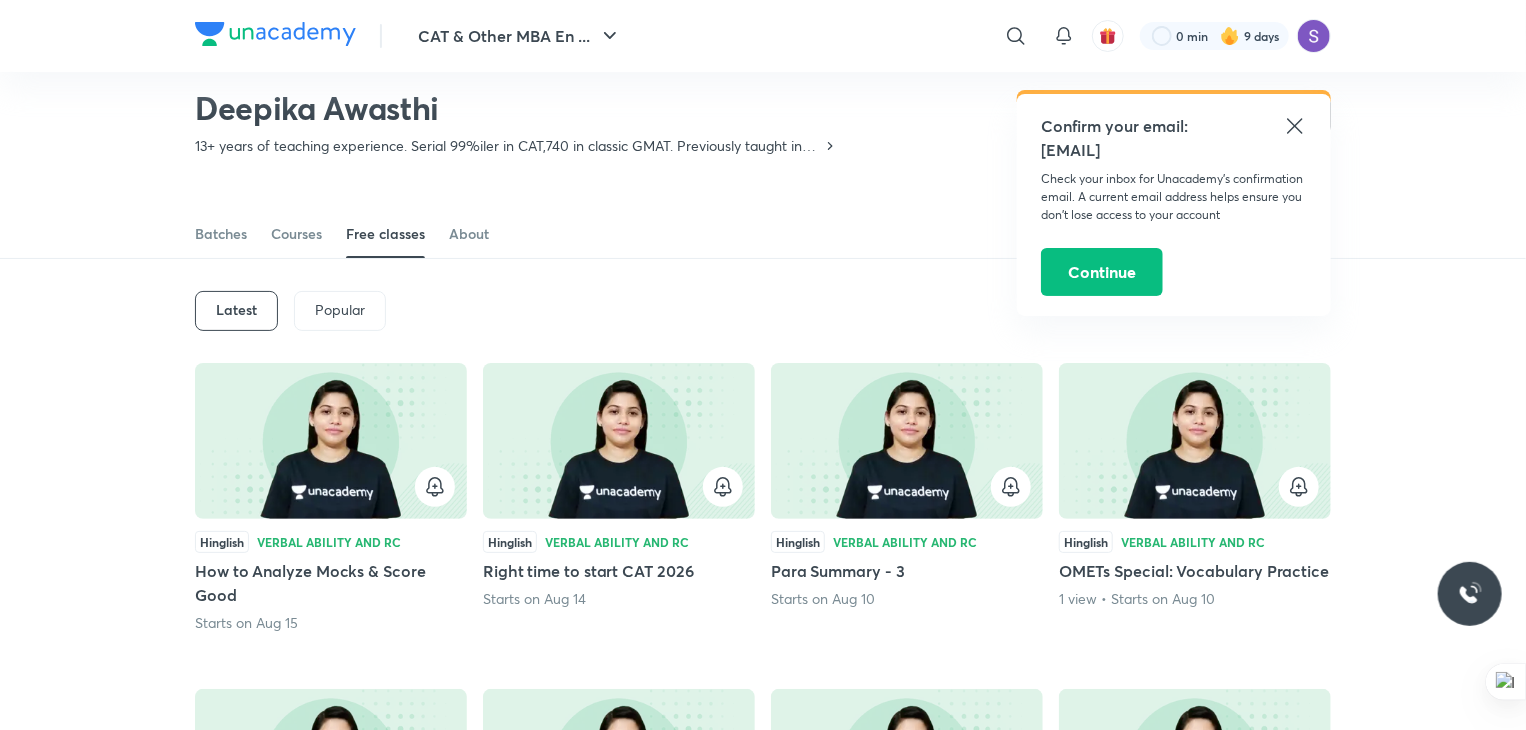scroll, scrollTop: 0, scrollLeft: 0, axis: both 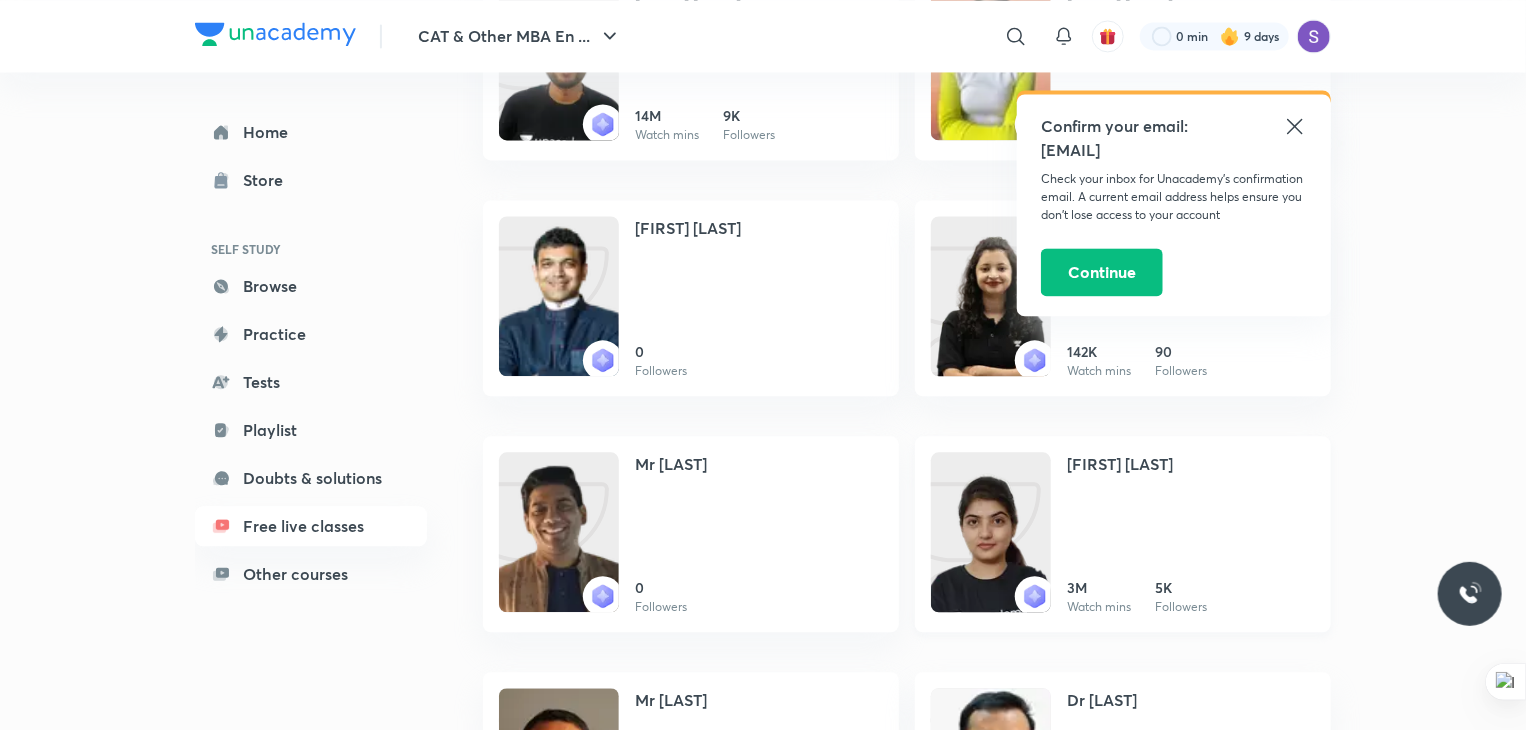 click on "[FIRST] [LAST]" at bounding box center [1120, 464] 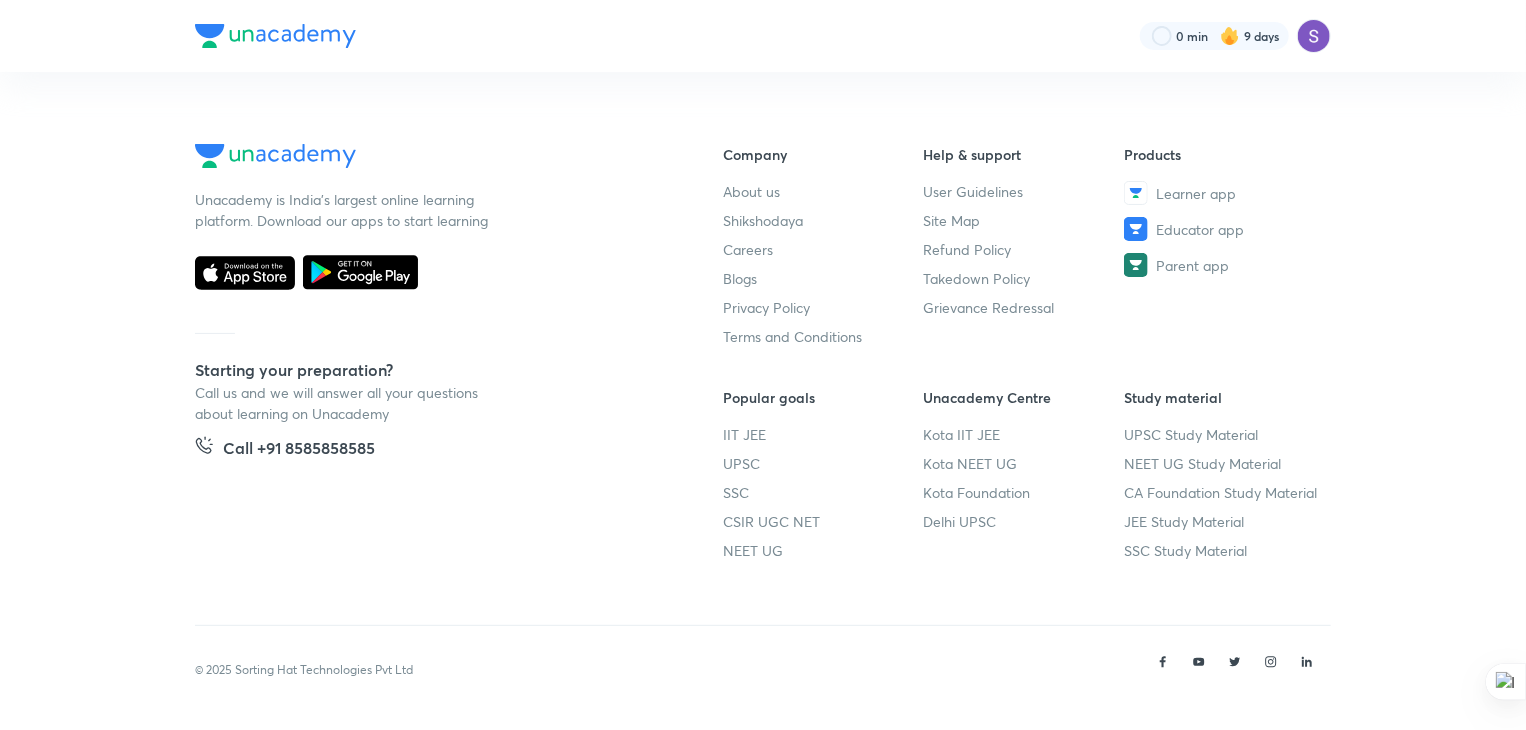 scroll, scrollTop: 0, scrollLeft: 0, axis: both 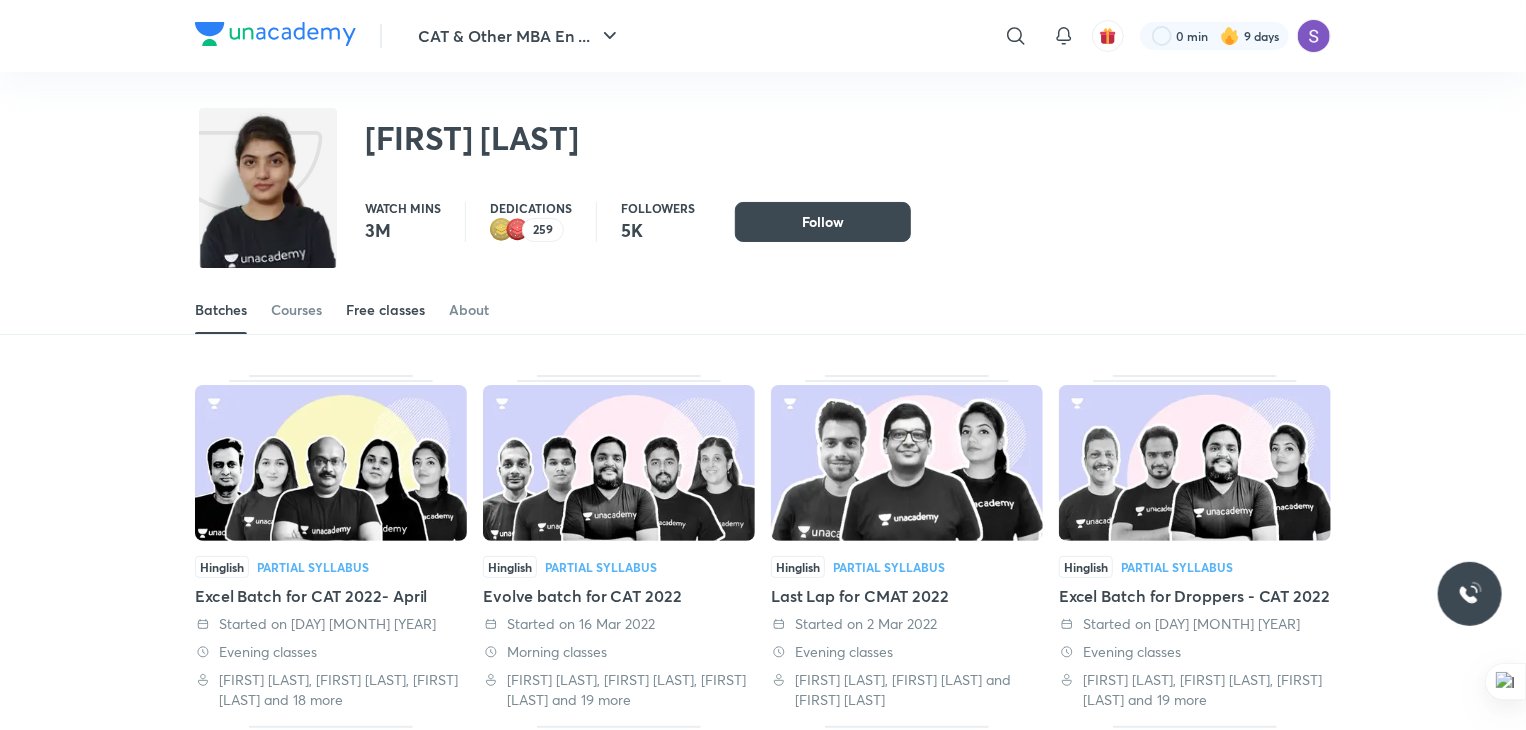 click on "Free classes" at bounding box center [385, 310] 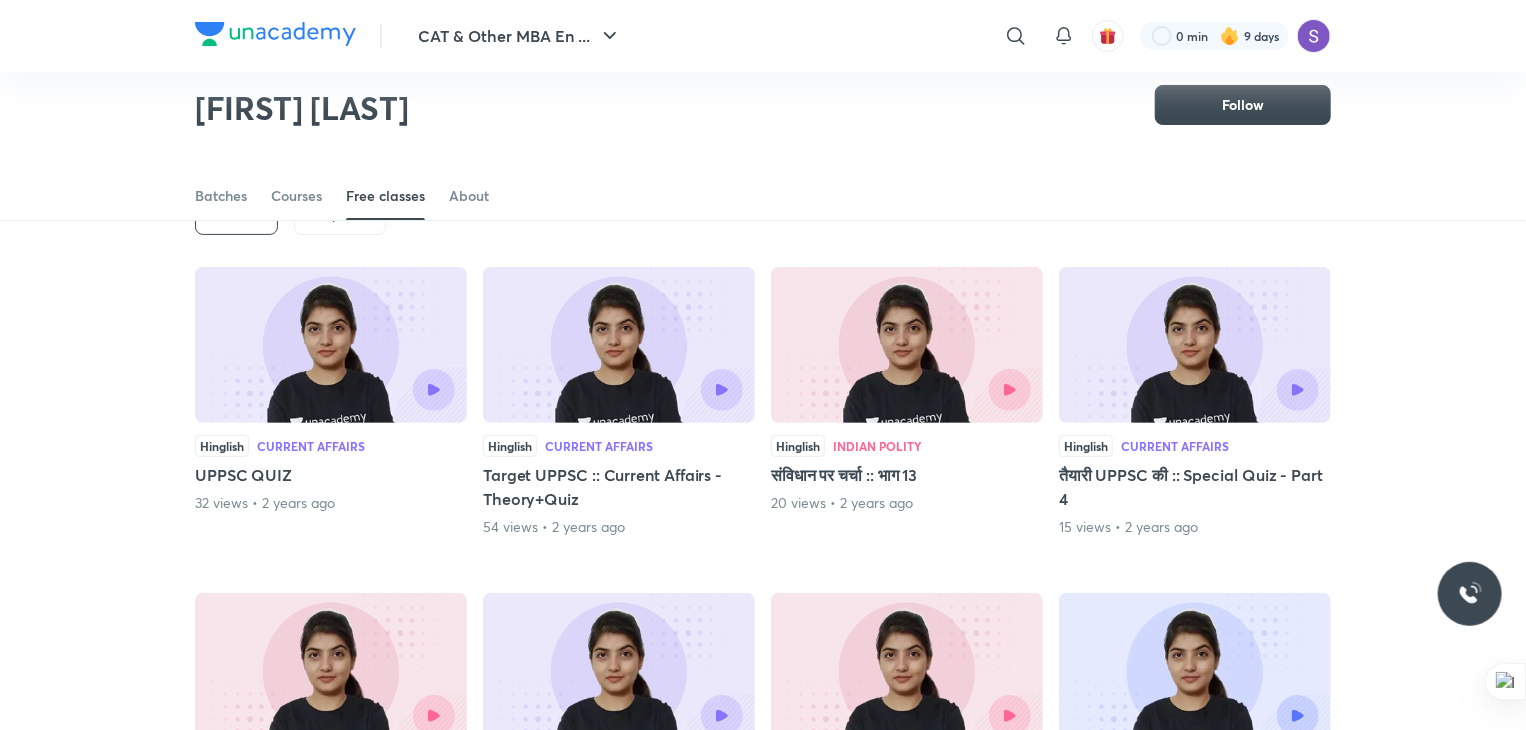 scroll, scrollTop: 0, scrollLeft: 0, axis: both 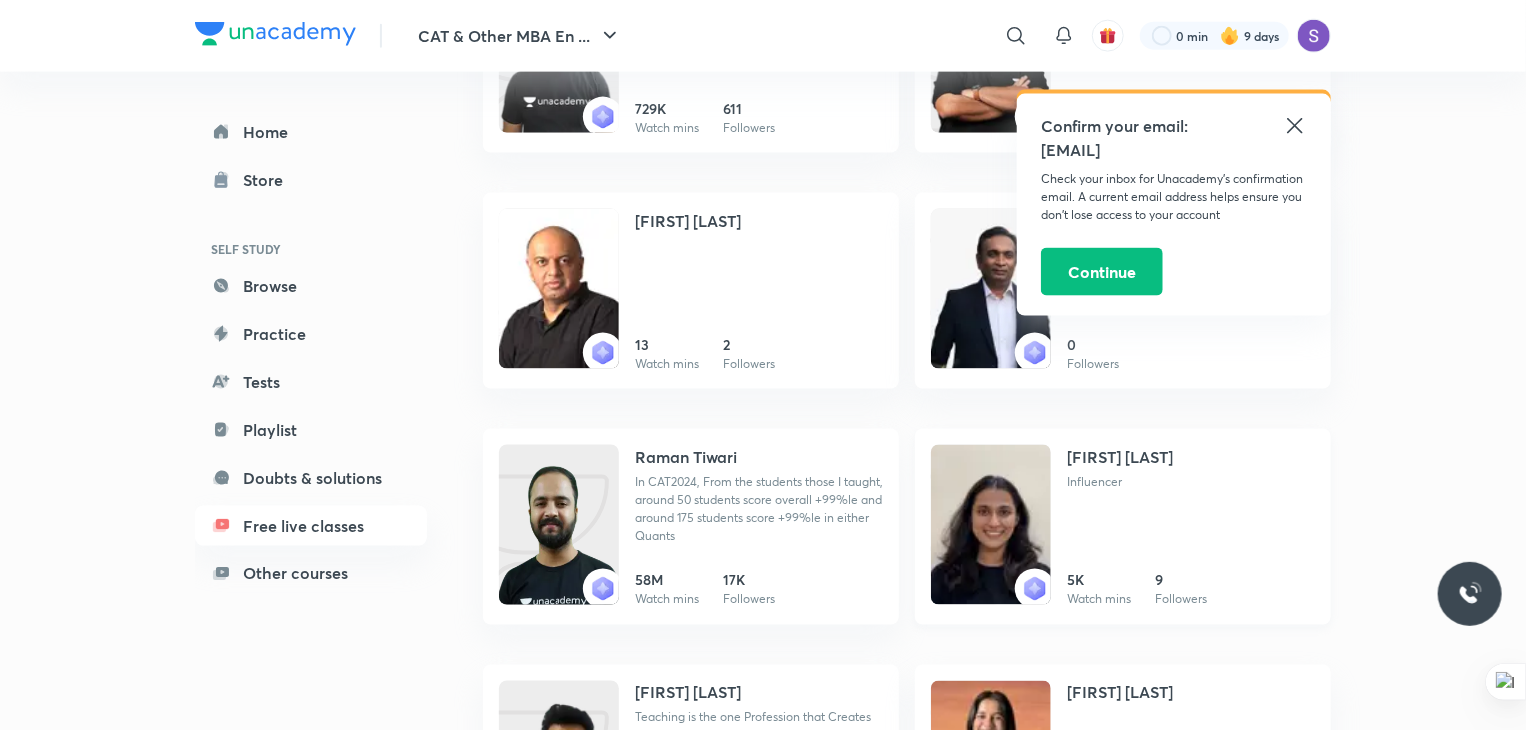 click on "[FIRST] [LAST]" at bounding box center (1120, 457) 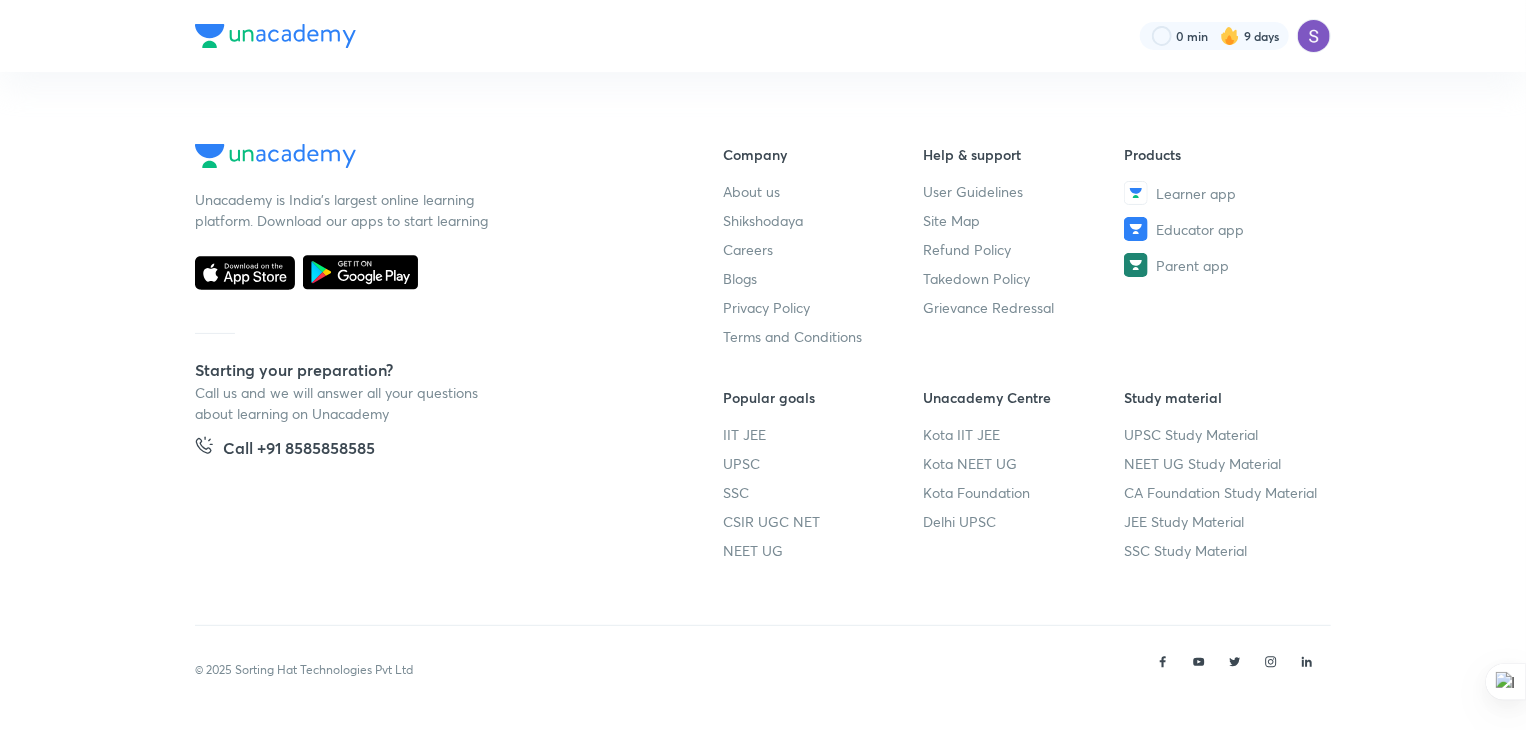 scroll, scrollTop: 0, scrollLeft: 0, axis: both 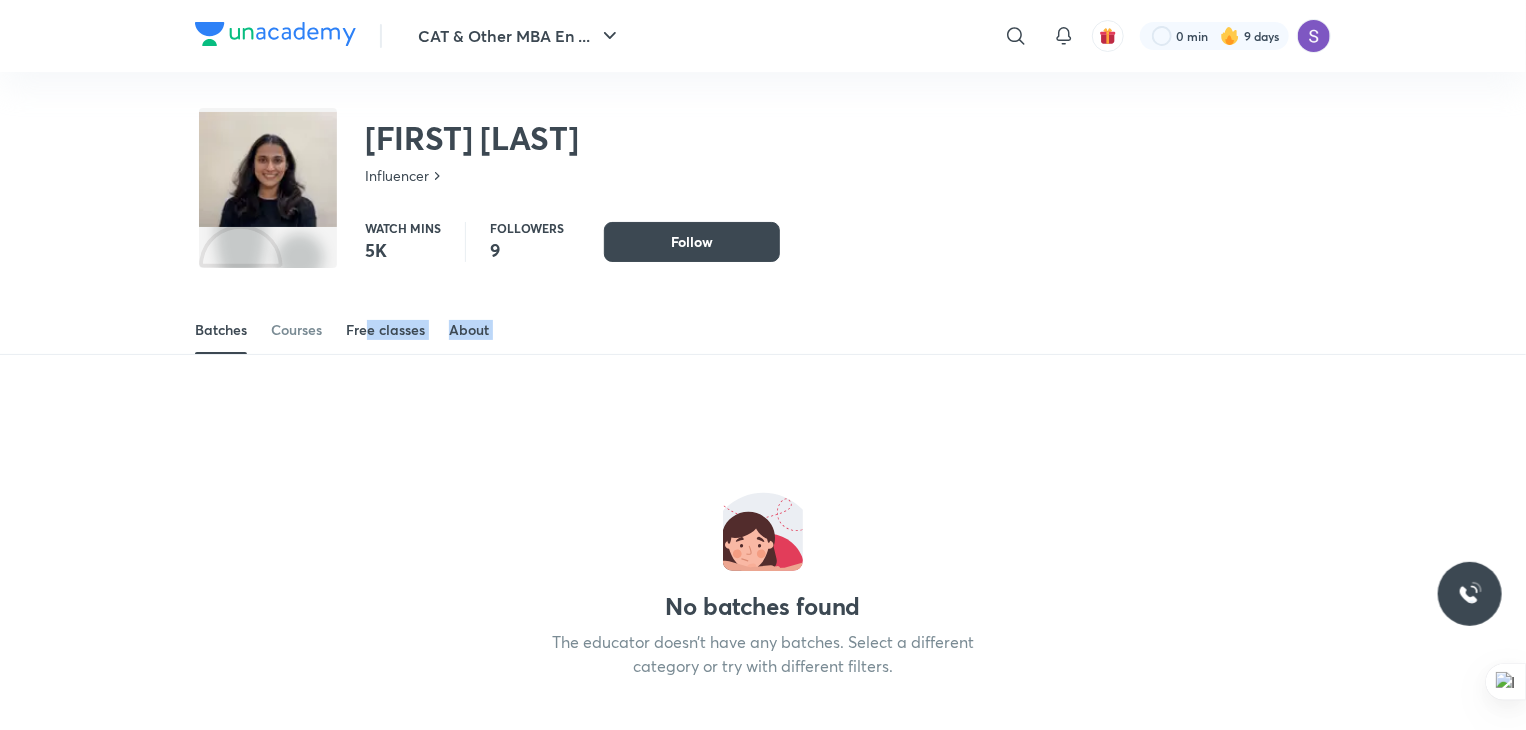 drag, startPoint x: 364, startPoint y: 355, endPoint x: 372, endPoint y: 343, distance: 14.422205 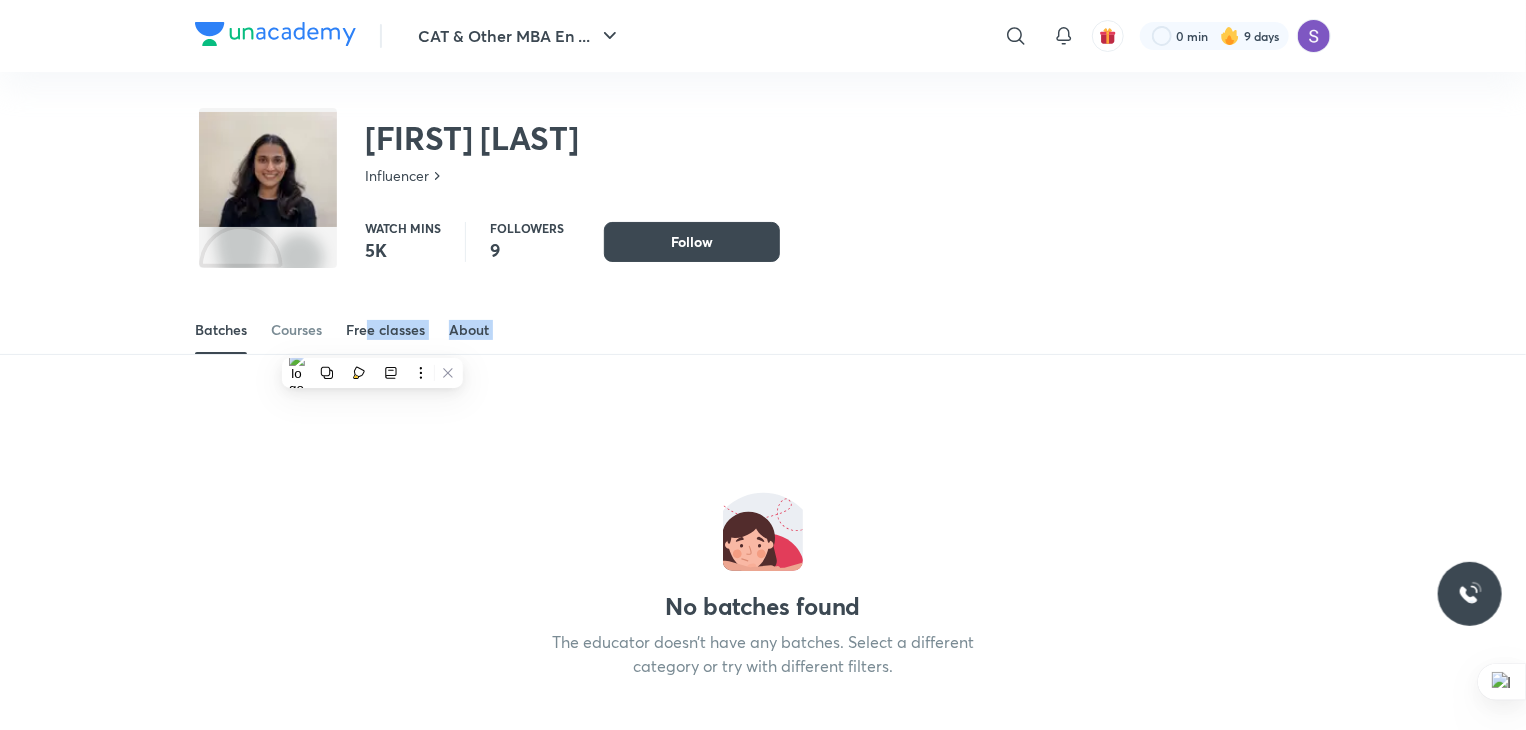 click on "Free classes" at bounding box center [385, 330] 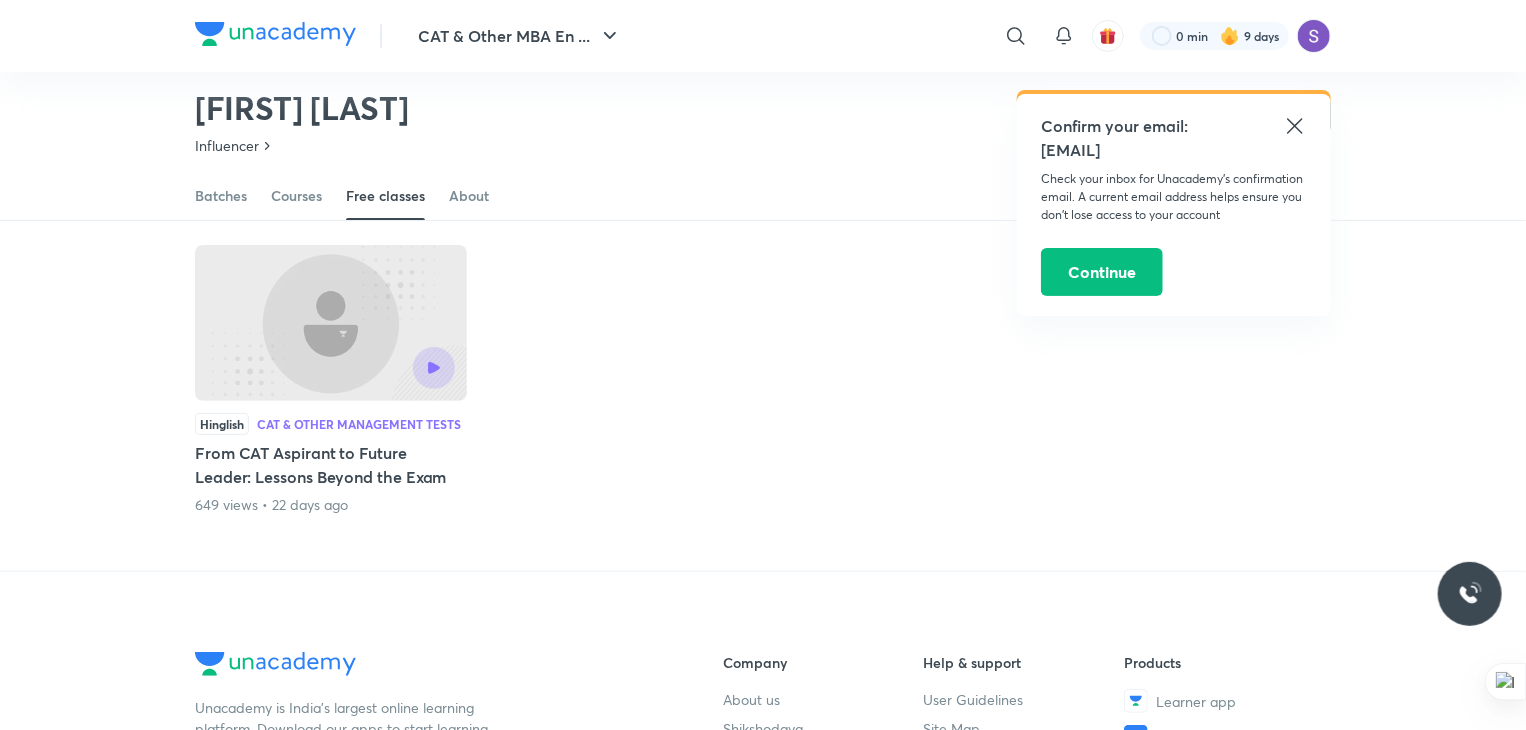 scroll, scrollTop: 0, scrollLeft: 0, axis: both 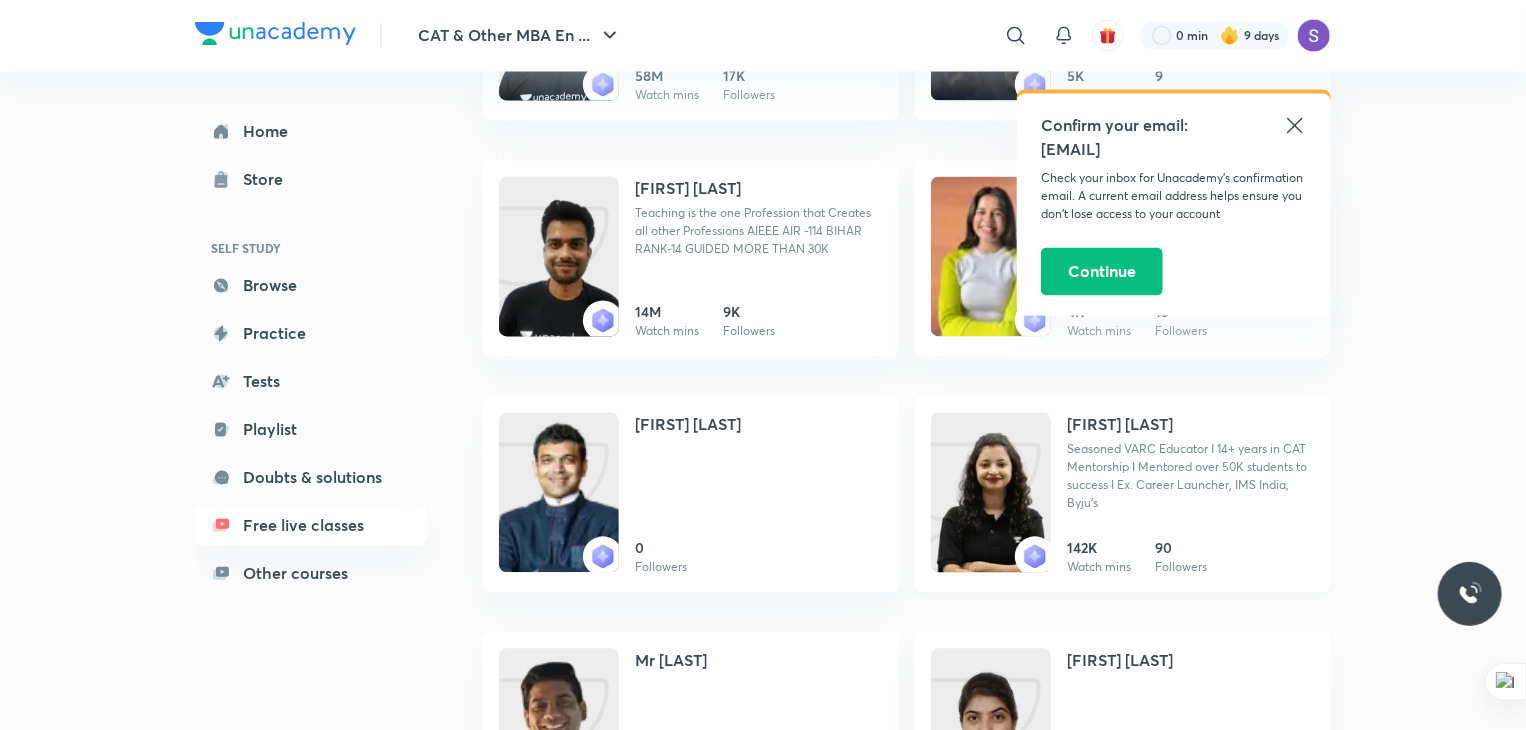 click on "[LAST] Seasoned VARC Educator I [NUMBER]+ years in CAT Mentorship I
Mentored over [NUMBER] students to success I Ex. Career Launcher, IMS India, Byju's
[NUMBER] Watch mins [NUMBER] Followers" at bounding box center [1123, 495] 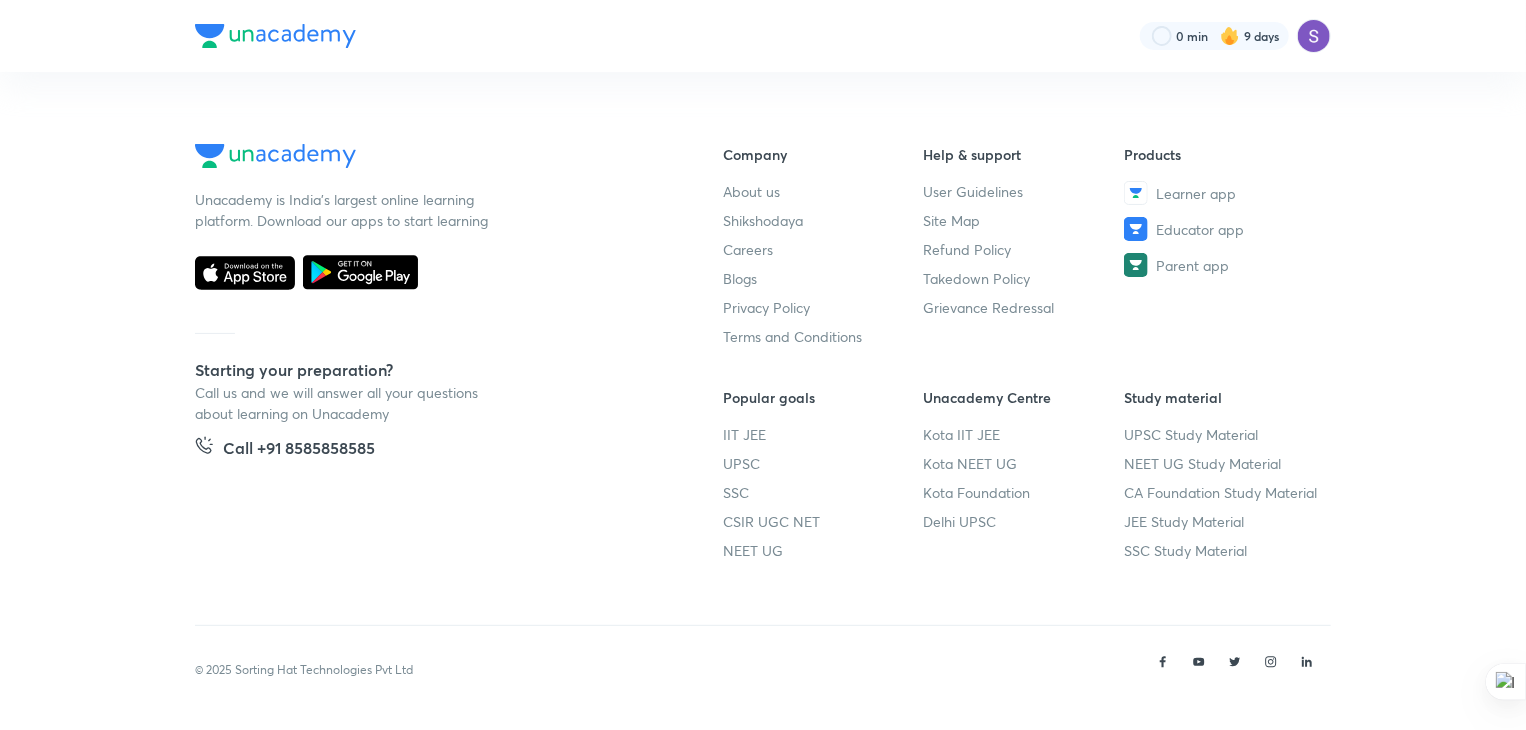 scroll, scrollTop: 0, scrollLeft: 0, axis: both 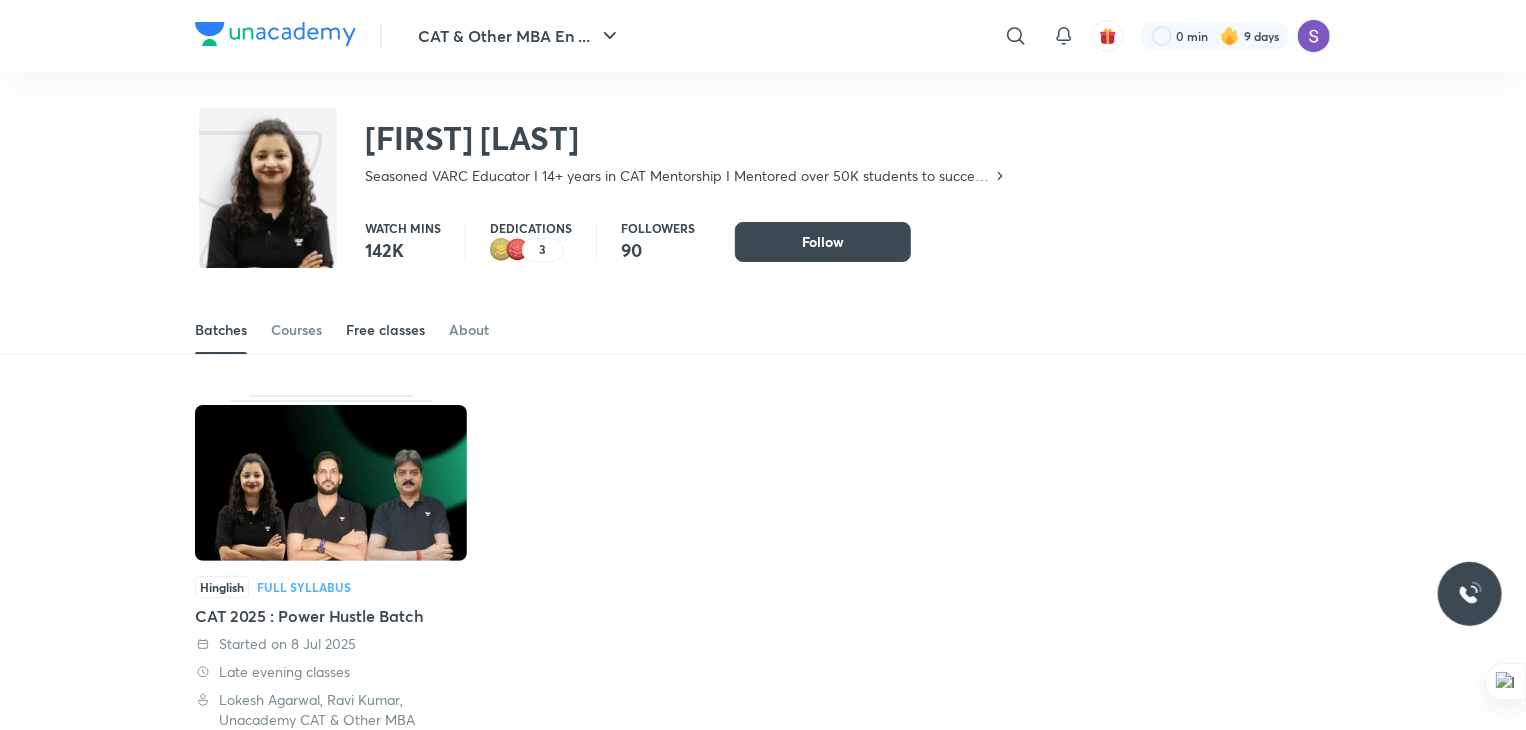 click on "Free classes" at bounding box center [385, 330] 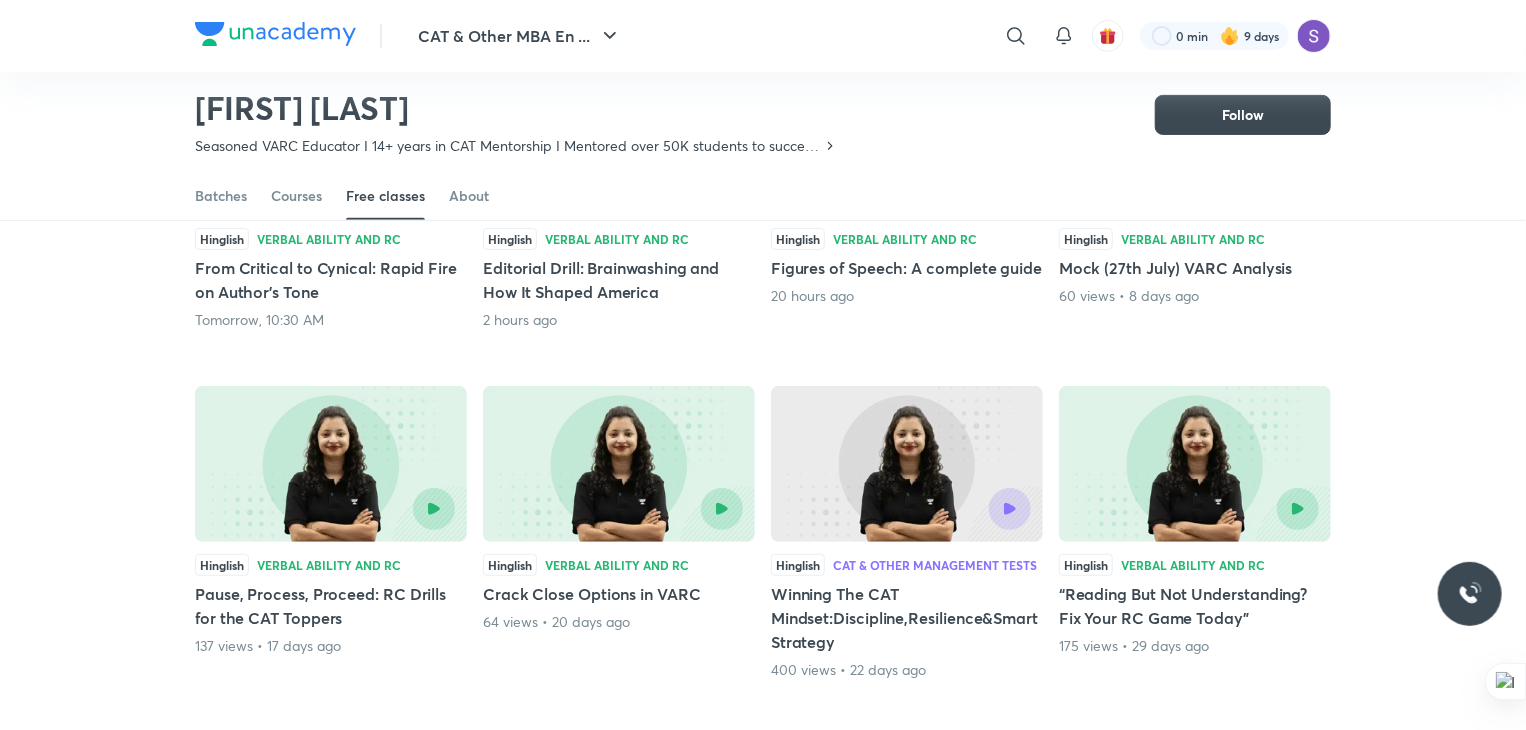scroll, scrollTop: 340, scrollLeft: 0, axis: vertical 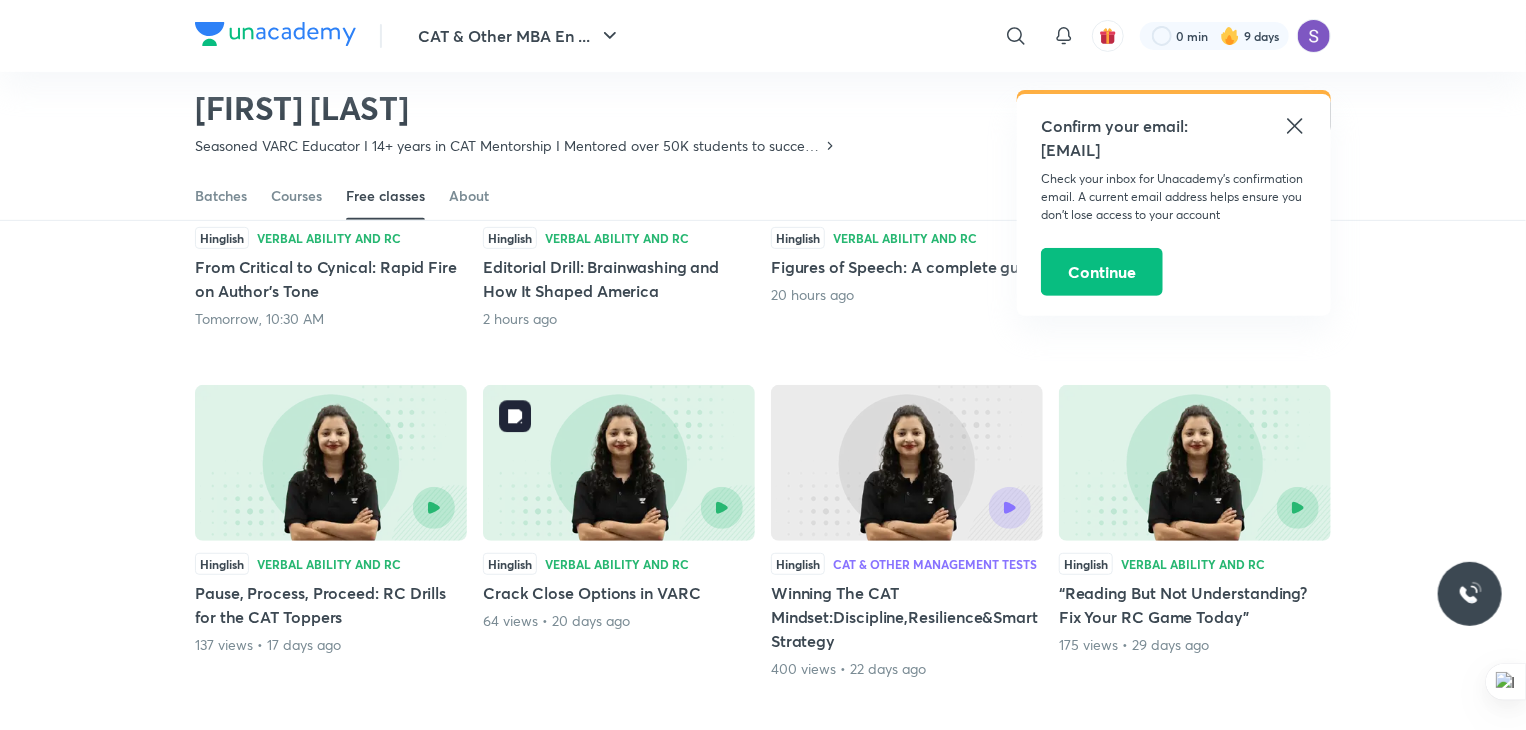 click at bounding box center (619, 463) 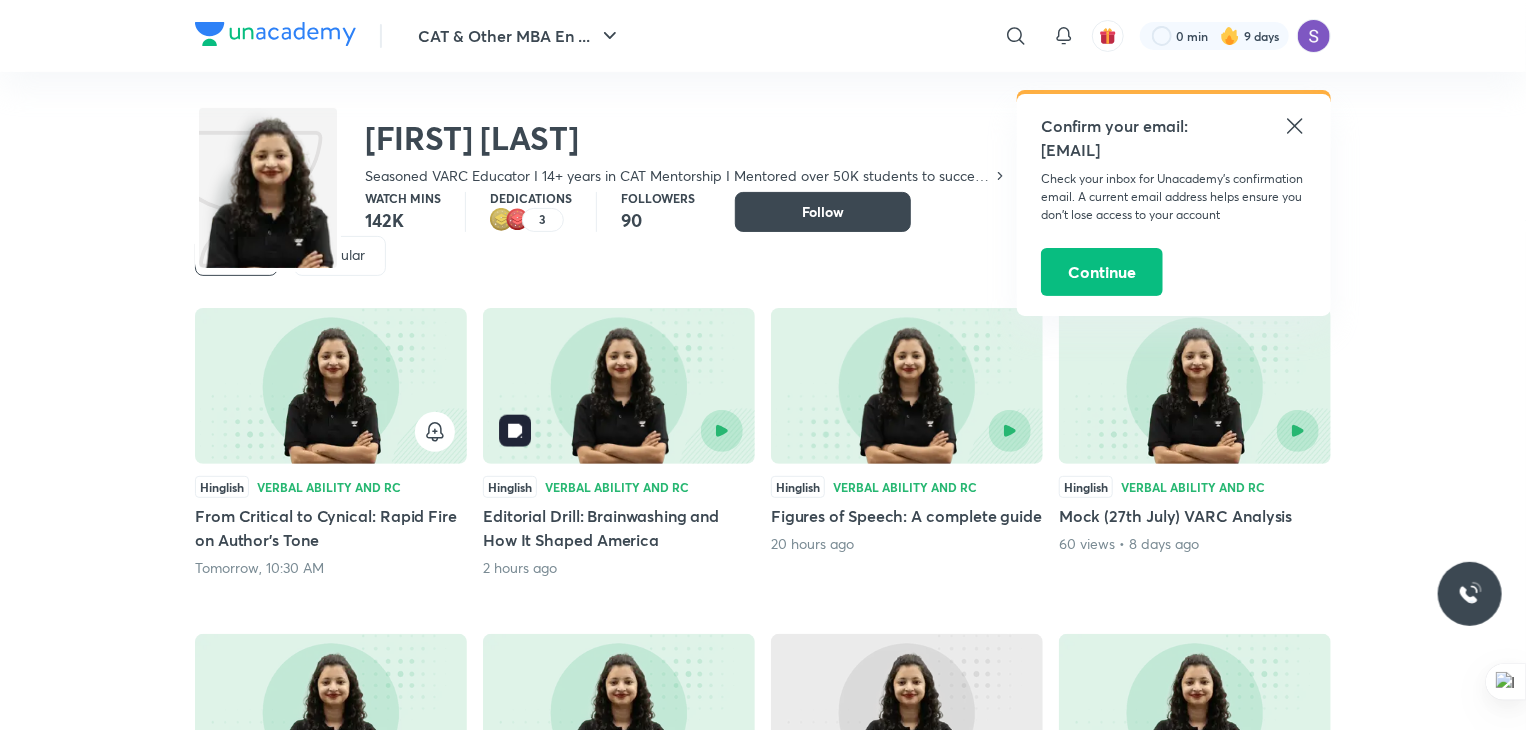 scroll, scrollTop: 0, scrollLeft: 0, axis: both 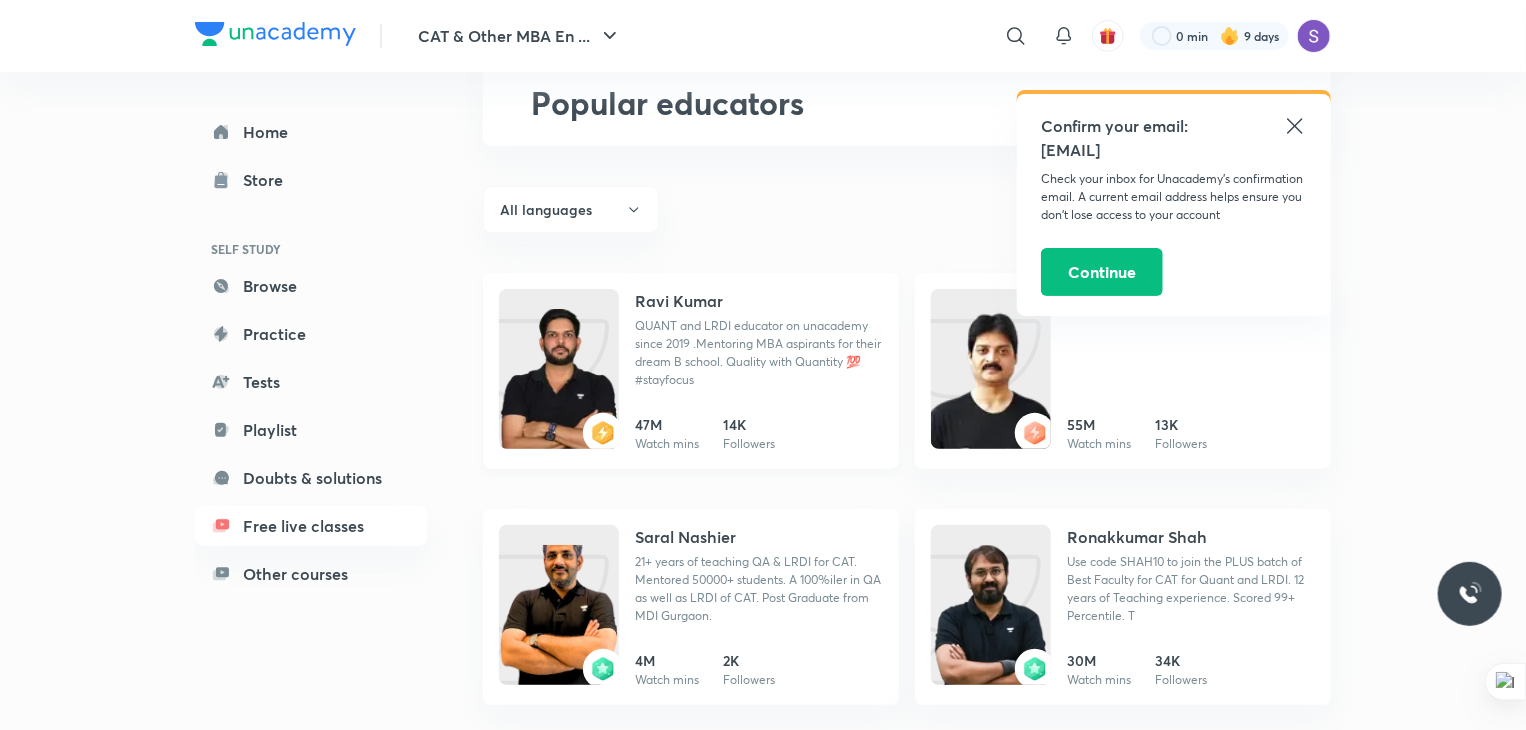 click on "Ravi Kumar" at bounding box center (679, 301) 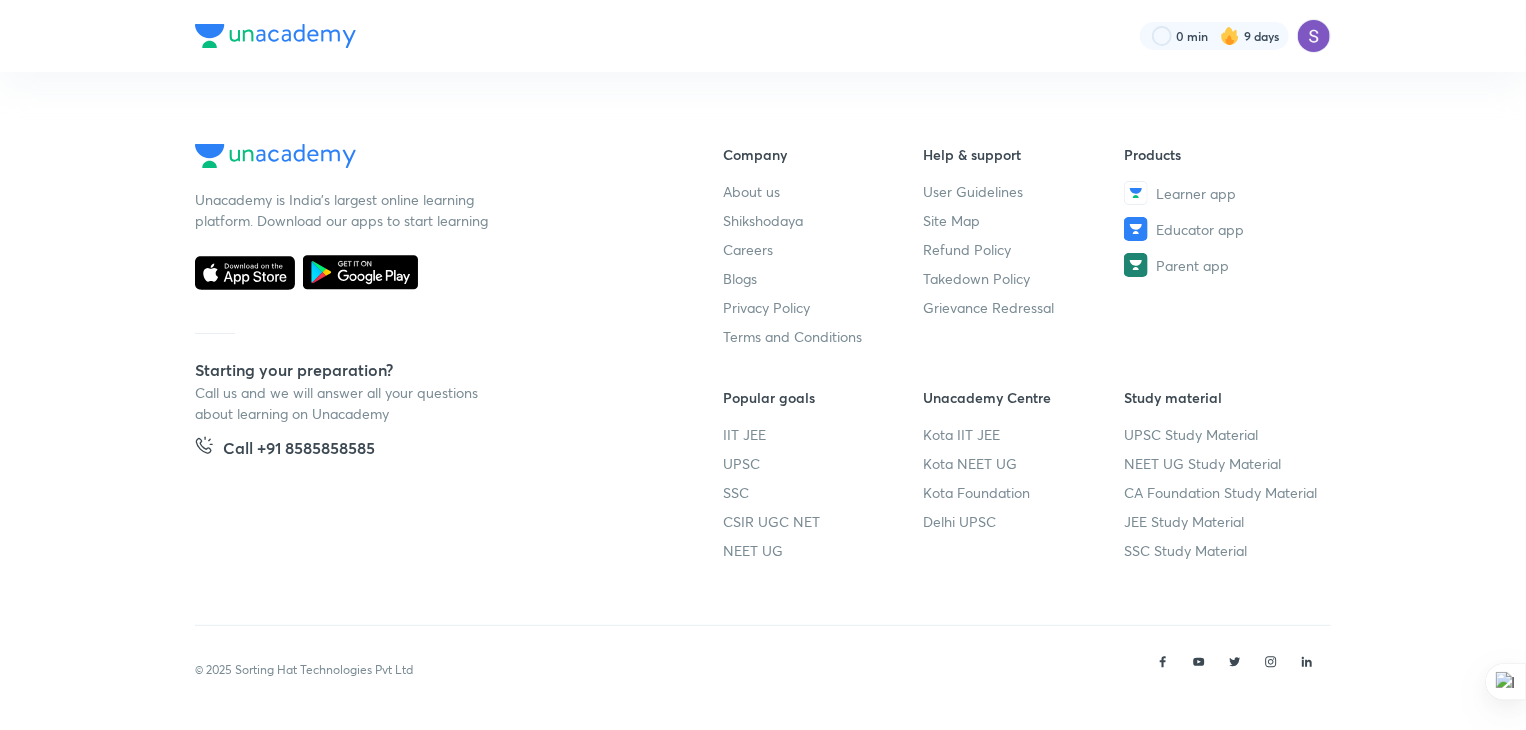 scroll, scrollTop: 0, scrollLeft: 0, axis: both 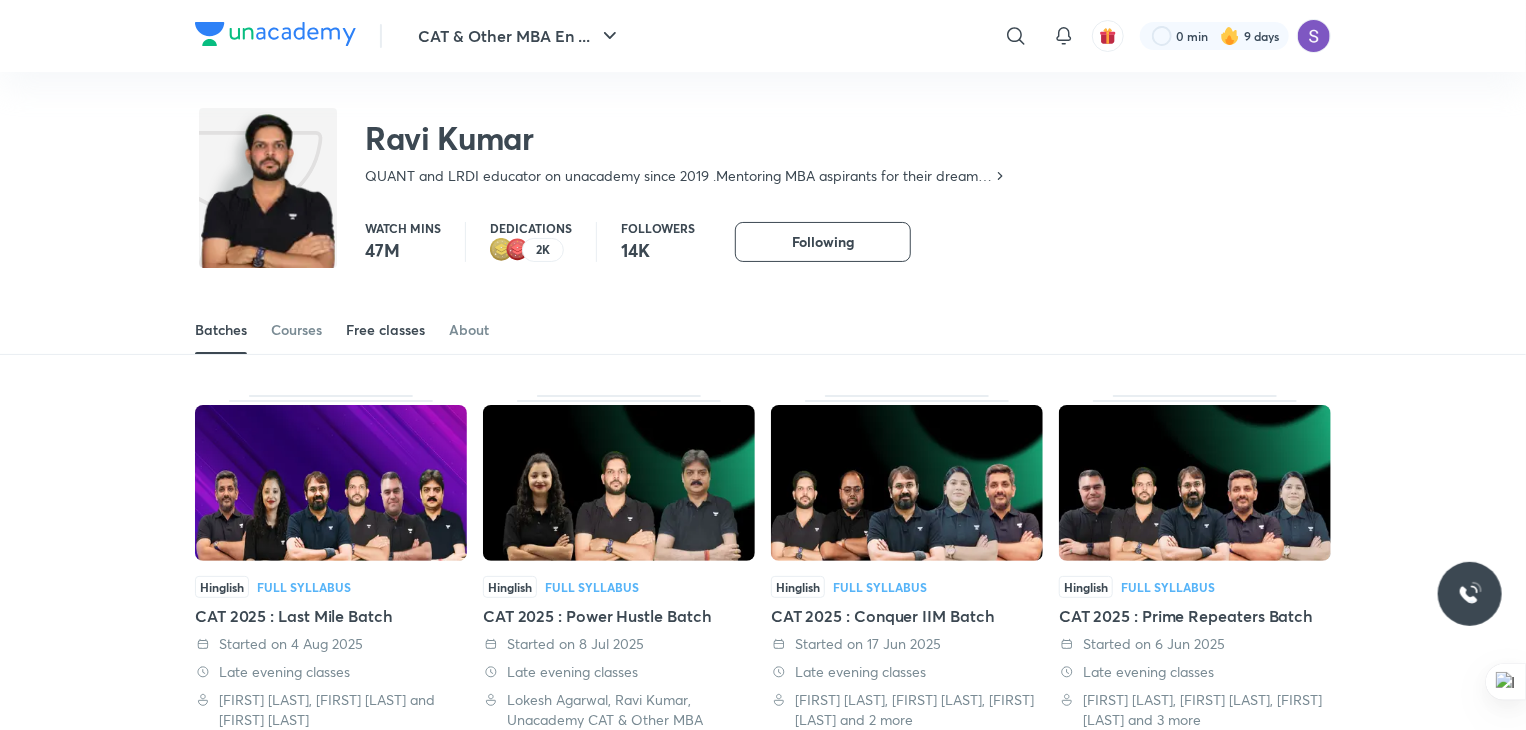 click on "Free classes" at bounding box center [385, 330] 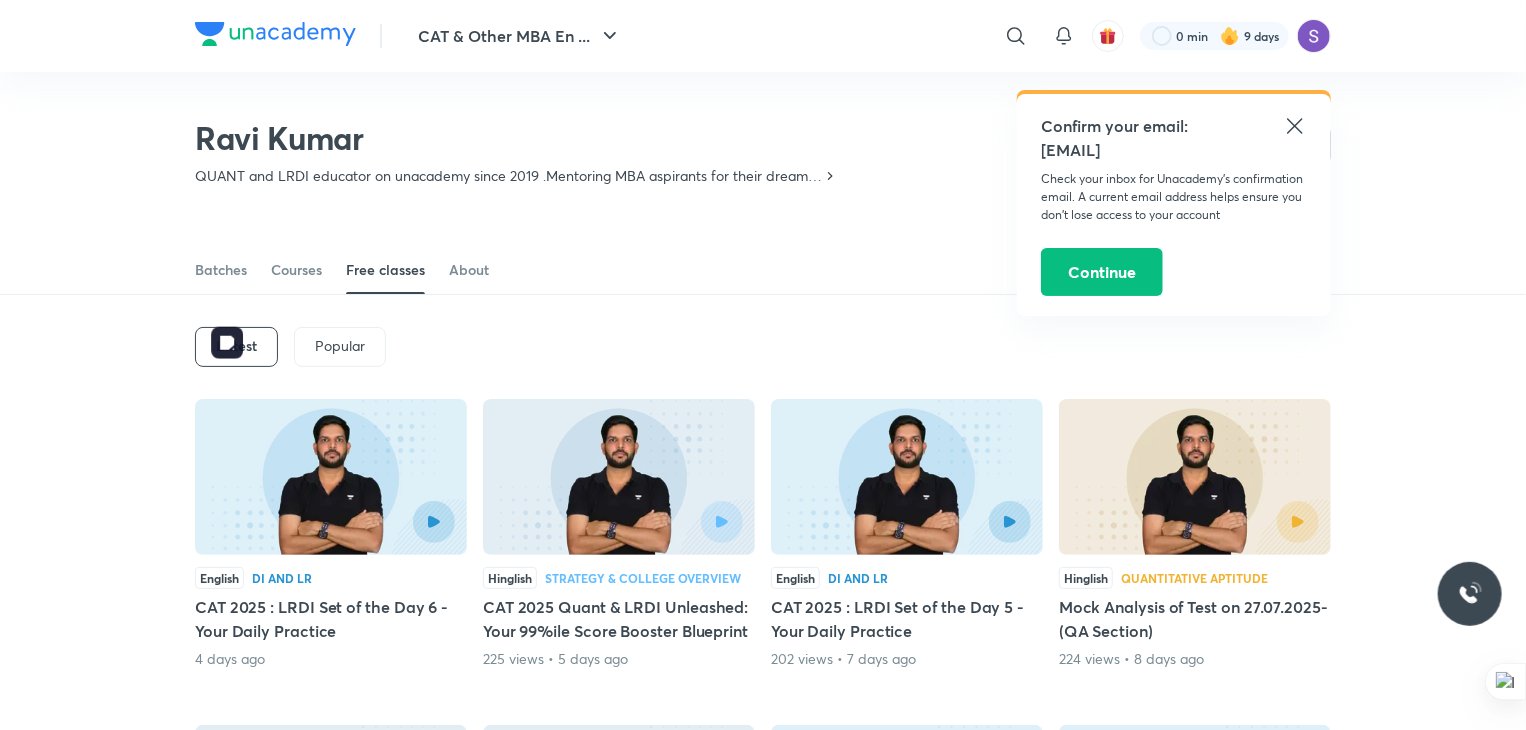 scroll, scrollTop: 88, scrollLeft: 0, axis: vertical 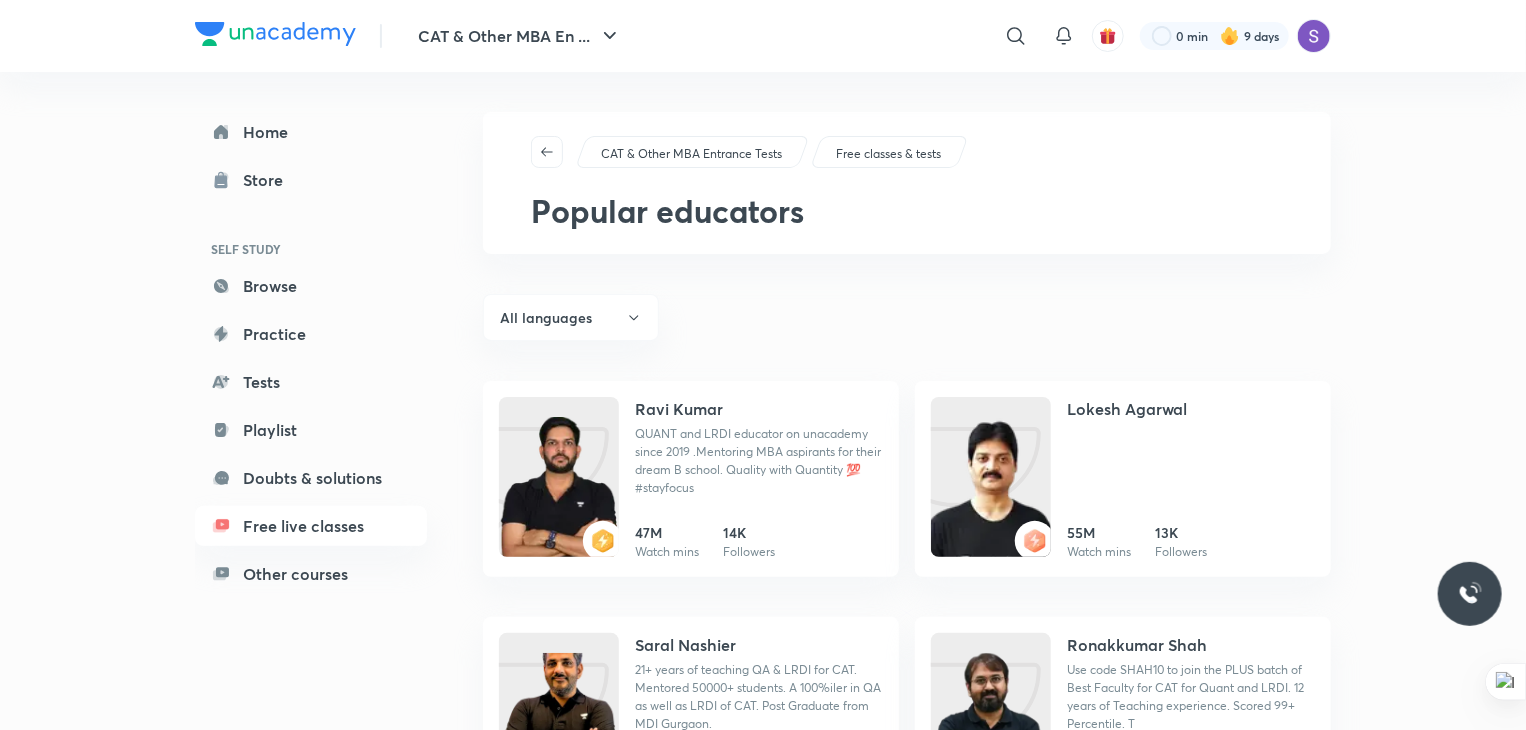 click on "CAT & Other MBA Entrance Tests Free classes & tests Popular educators All languages [FIRST] [LAST] QUANT and LRDI educator on unacademy since [YEAR] .Mentoring MBA aspirants for their dream B school. Quality with Quantity 💯 #stayfocus [NUMBER] Watch mins [NUMBER] Followers [FIRST] [LAST] [NUMBER] Watch mins [NUMBER] Followers [FIRST] [LAST] [NUMBER] Watch mins [NUMBER] Followers [FIRST] [LAST] [NUMBER]+ years of teaching QA & LRDI for CAT. Mentored [NUMBER]+ students. A [NUMBER]iler in QA as well as LRDI of CAT. Post Graduate from MDI Gurgaon.  [NUMBER] Watch mins [NUMBER] Followers [FIRST] [LAST] Use code SHAH[NUMBER] to join the PLUS batch of Best Faculty for CAT for Quant and LRDI. [NUMBER] years of Teaching experience. Scored [NUMBER]+ Percentile. T [NUMBER] Watch mins [NUMBER] Followers [FIRST] [LAST] [NUMBER]+ years of teaching experience. Serial [NUMBER]%iler in CAT,[NUMBER] in classic GMAT. Previously taught in leading test prep organizations. [NUMBER] Watch mins [NUMBER] Followers [FIRST] [LAST] [NUMBER]+ years of experience in coaching/mentoring for CAT, GMAT, GRE. Trained Call getters in Personality & Profile Building for IIM Interviews. [NUMBER] Watch mins [NUMBER]" at bounding box center (907, 1524) 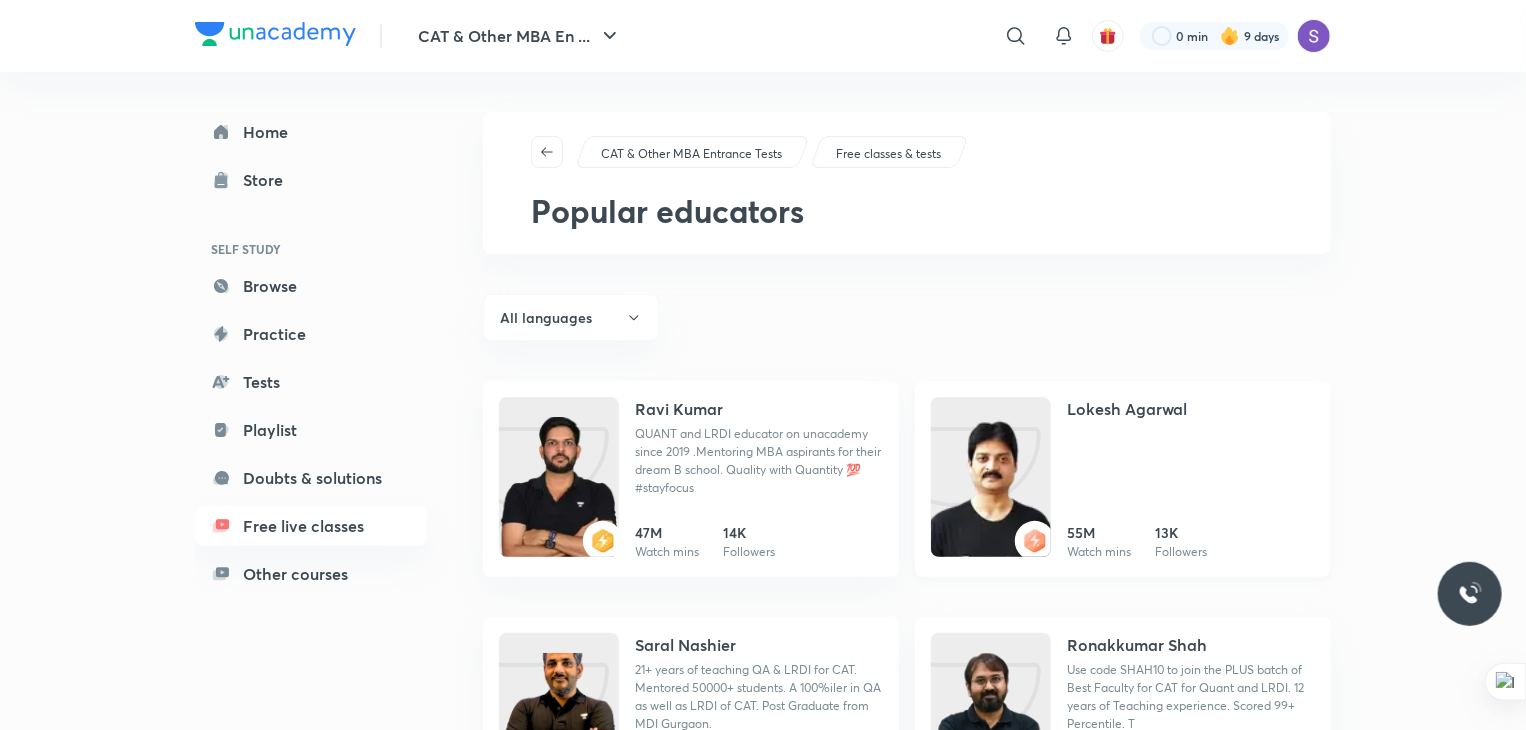 click on "[FIRST] [LAST] [NUMBER] Watch mins [NUMBER] Followers" at bounding box center [1123, 479] 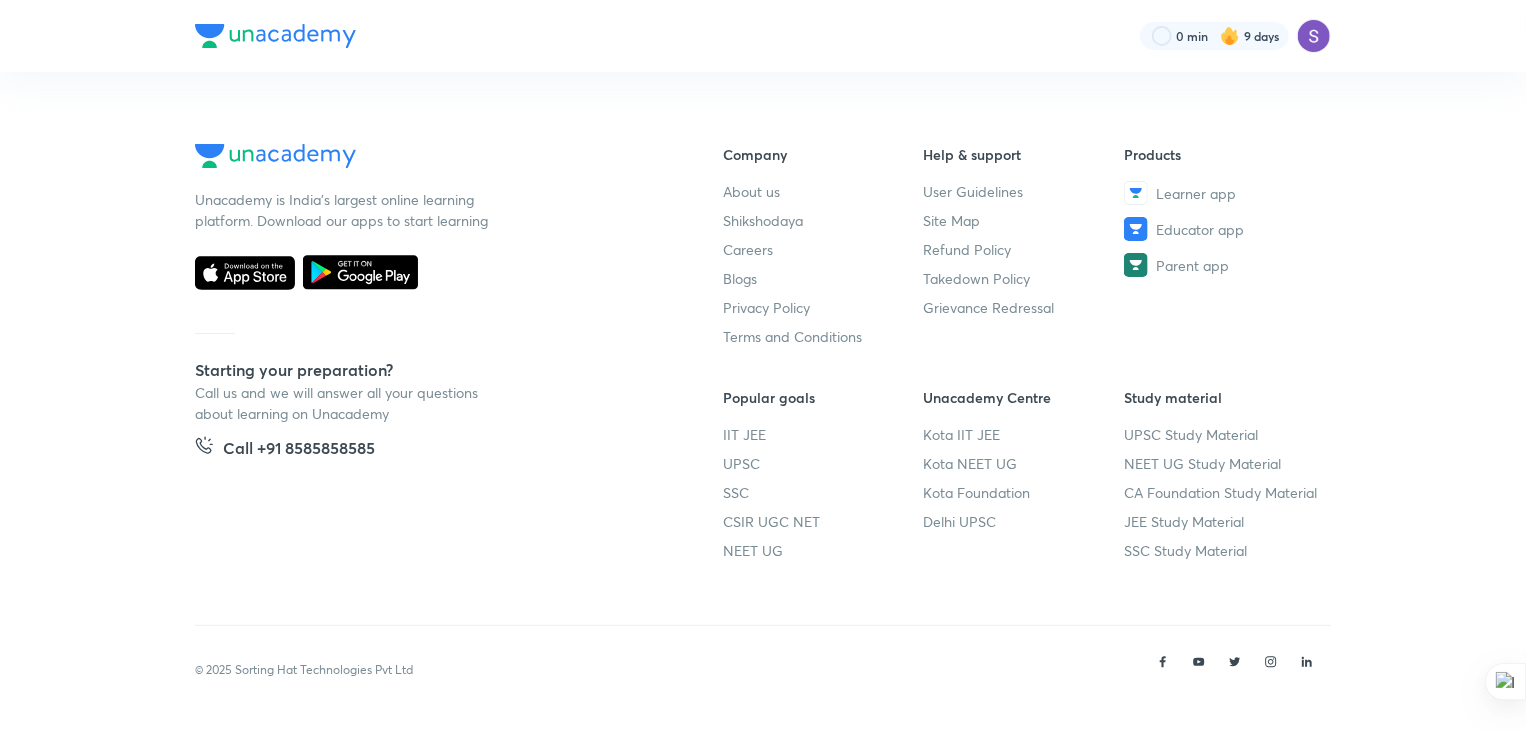 scroll, scrollTop: 0, scrollLeft: 0, axis: both 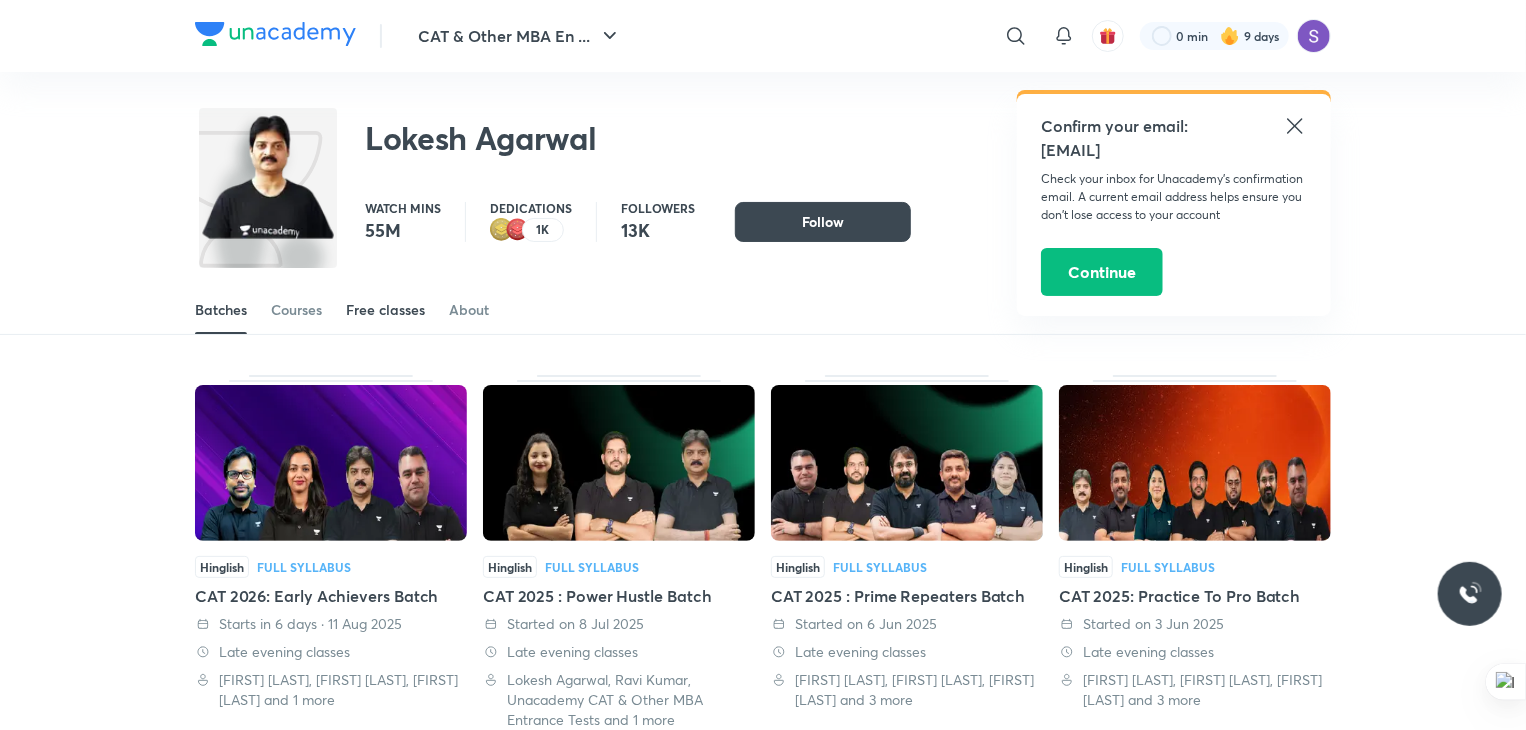 click on "Free classes" at bounding box center [385, 310] 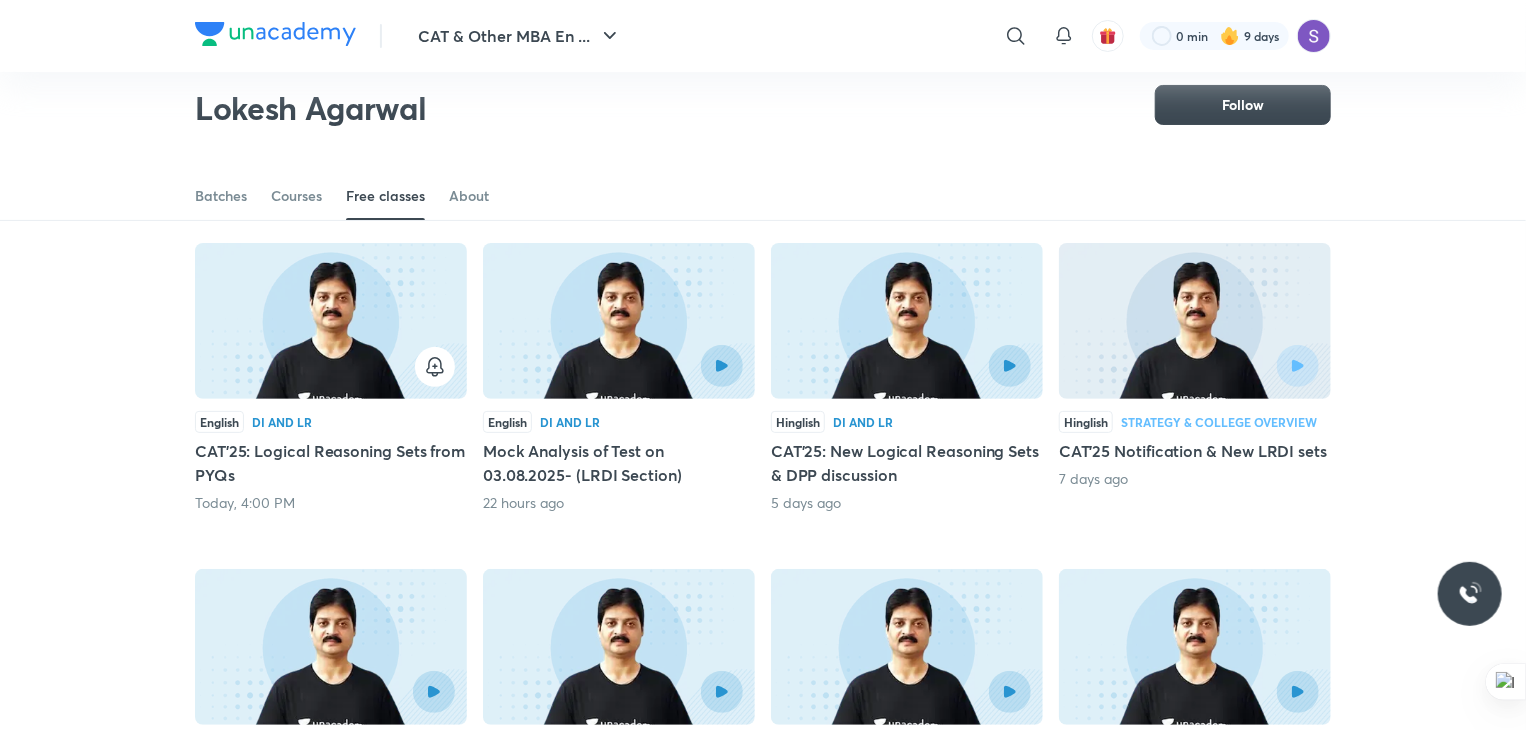 scroll, scrollTop: 140, scrollLeft: 0, axis: vertical 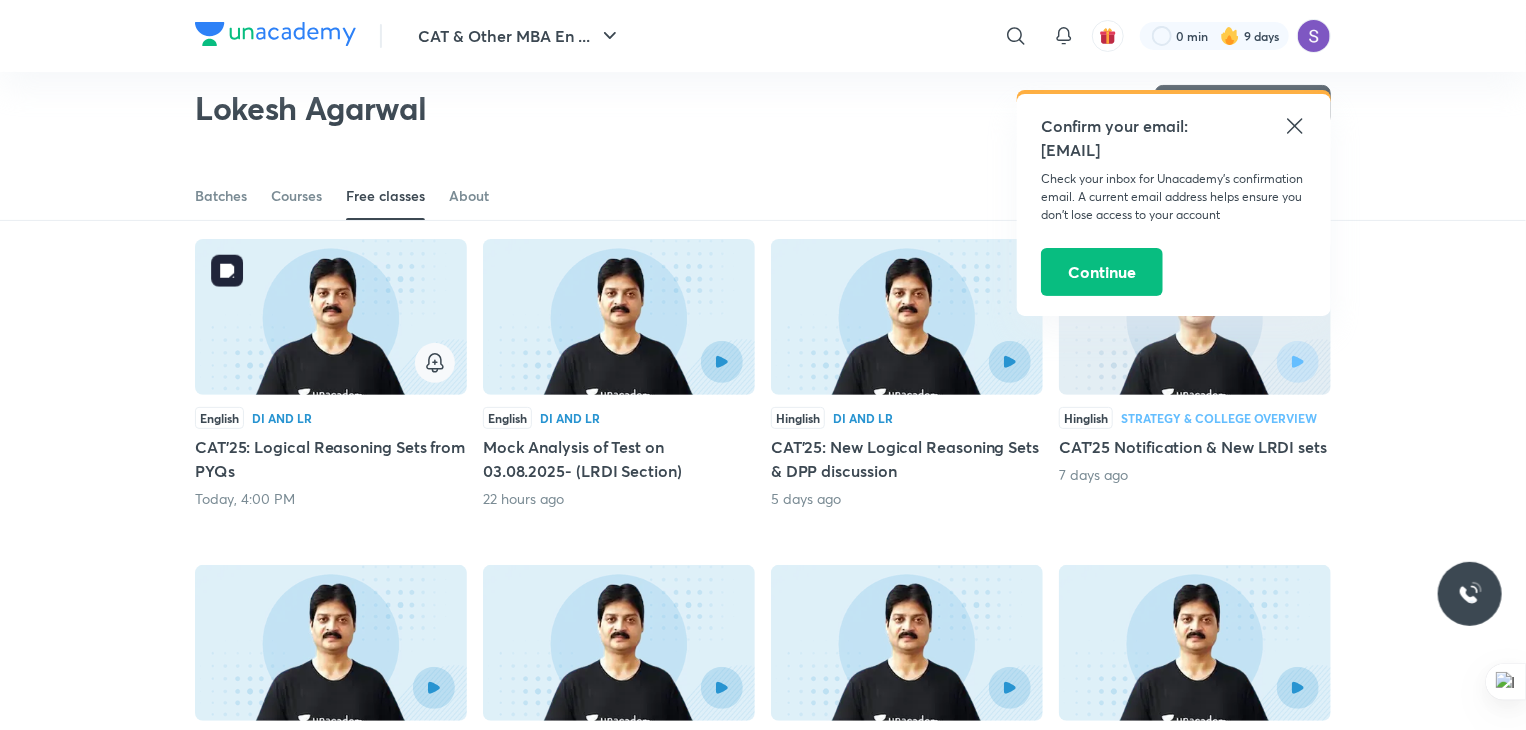 click at bounding box center [435, 363] 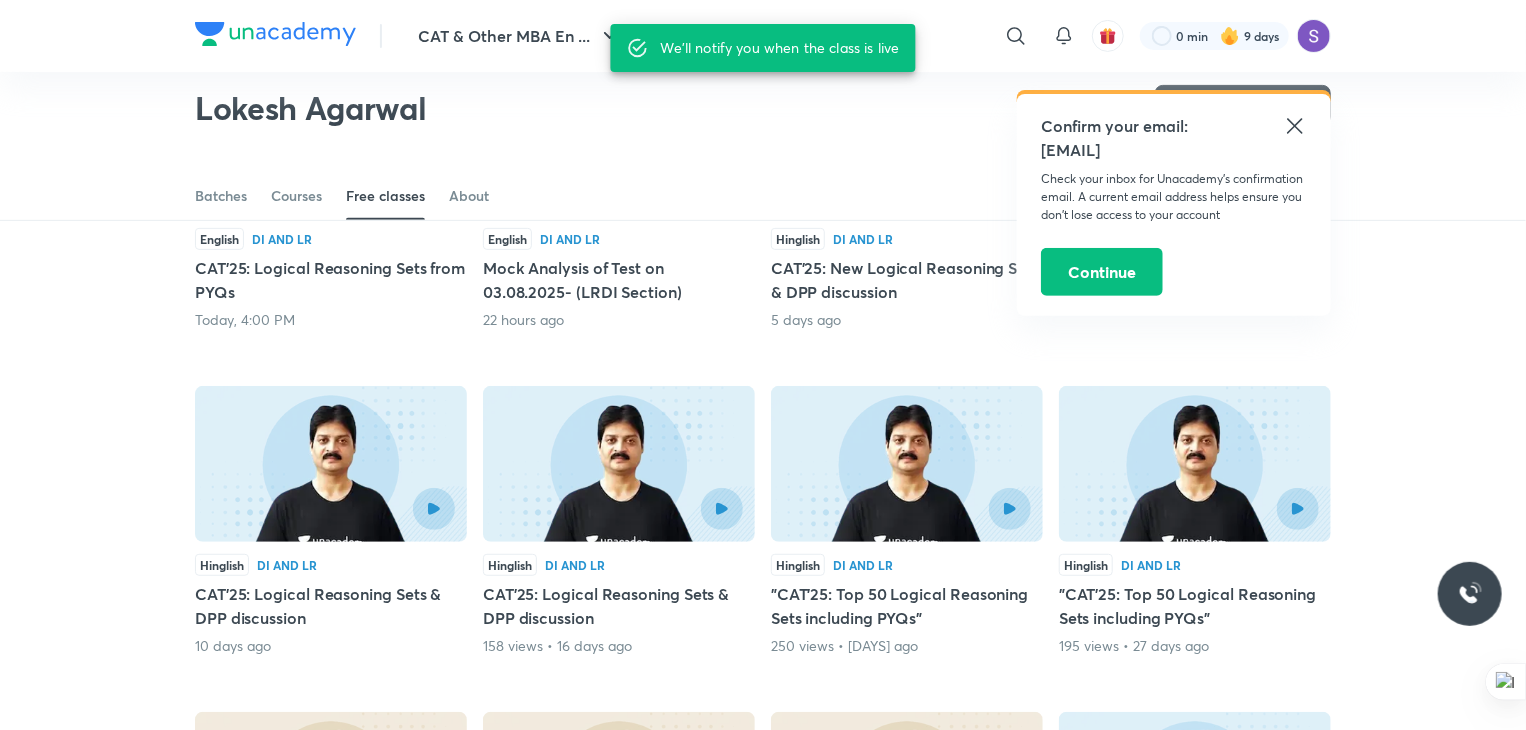 scroll, scrollTop: 0, scrollLeft: 0, axis: both 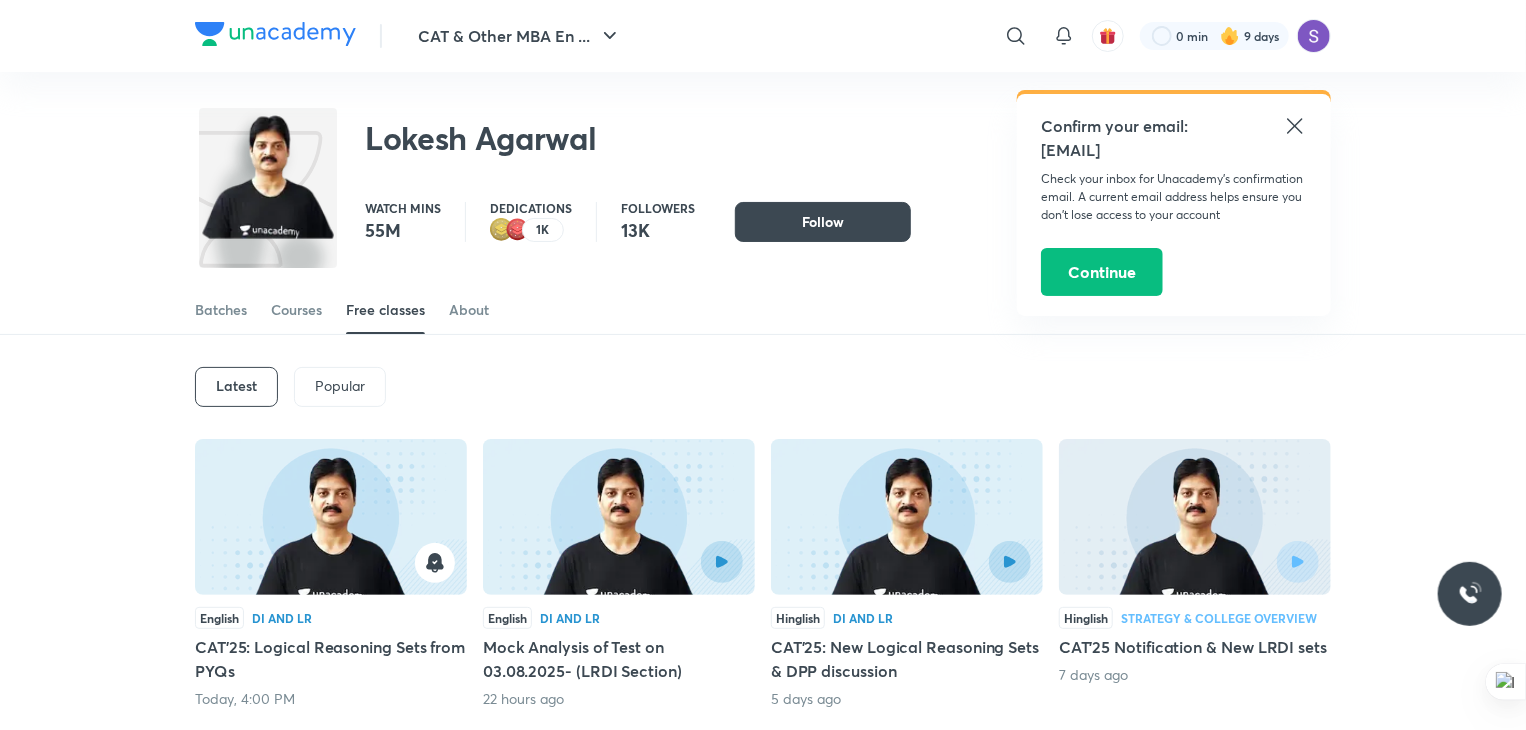 click 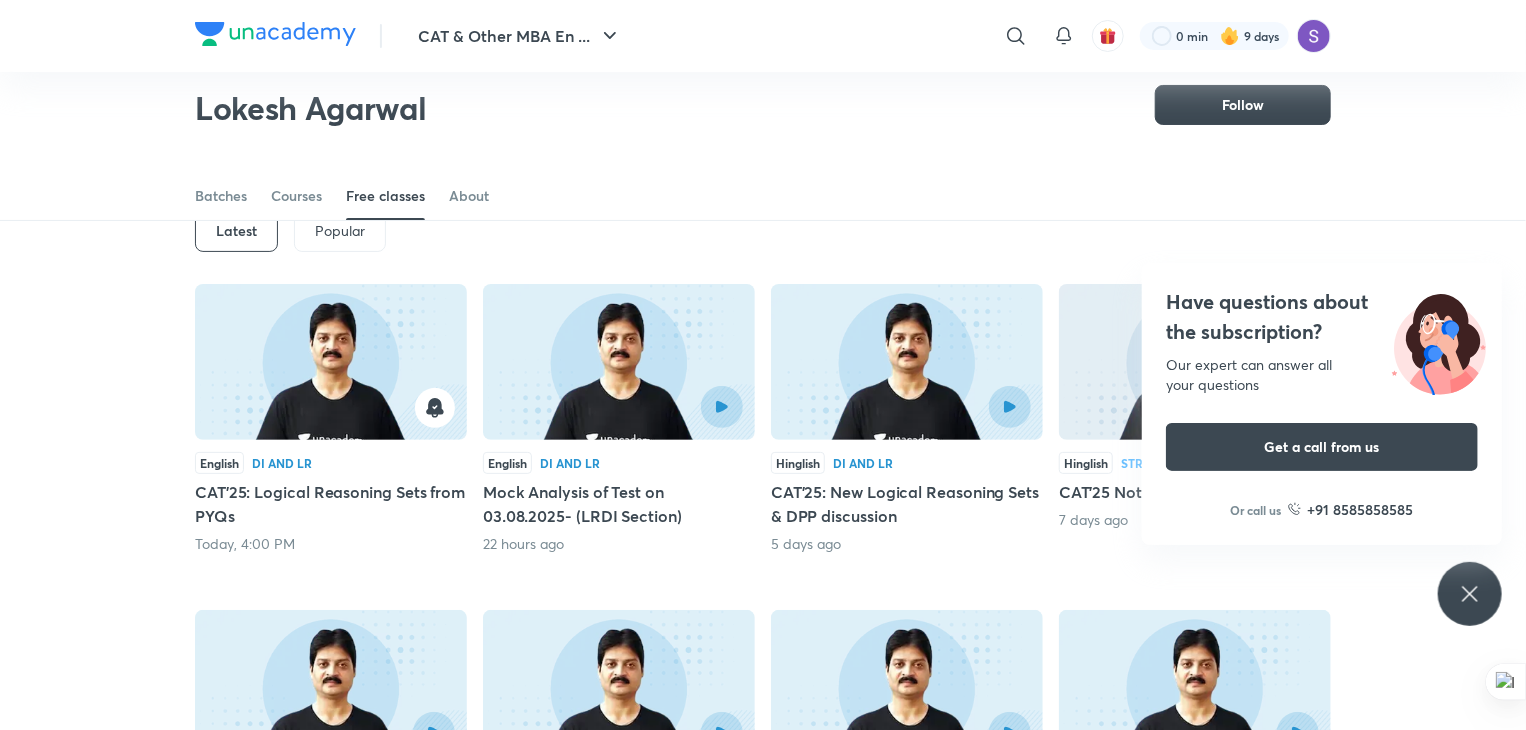 scroll, scrollTop: 0, scrollLeft: 0, axis: both 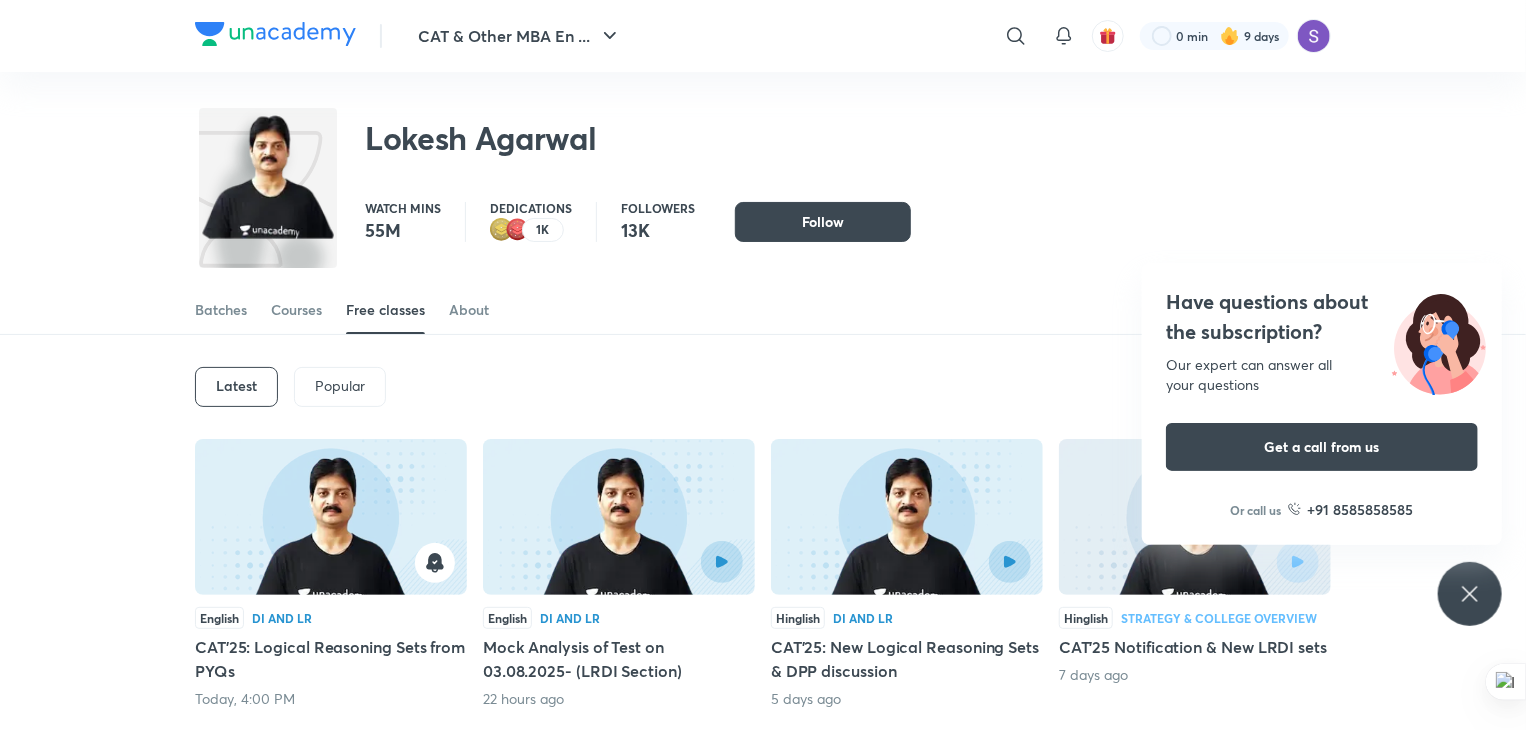 click on "Have questions about the subscription? Our expert can answer all your questions Get a call from us Or call us +91 8585858585" at bounding box center (1470, 594) 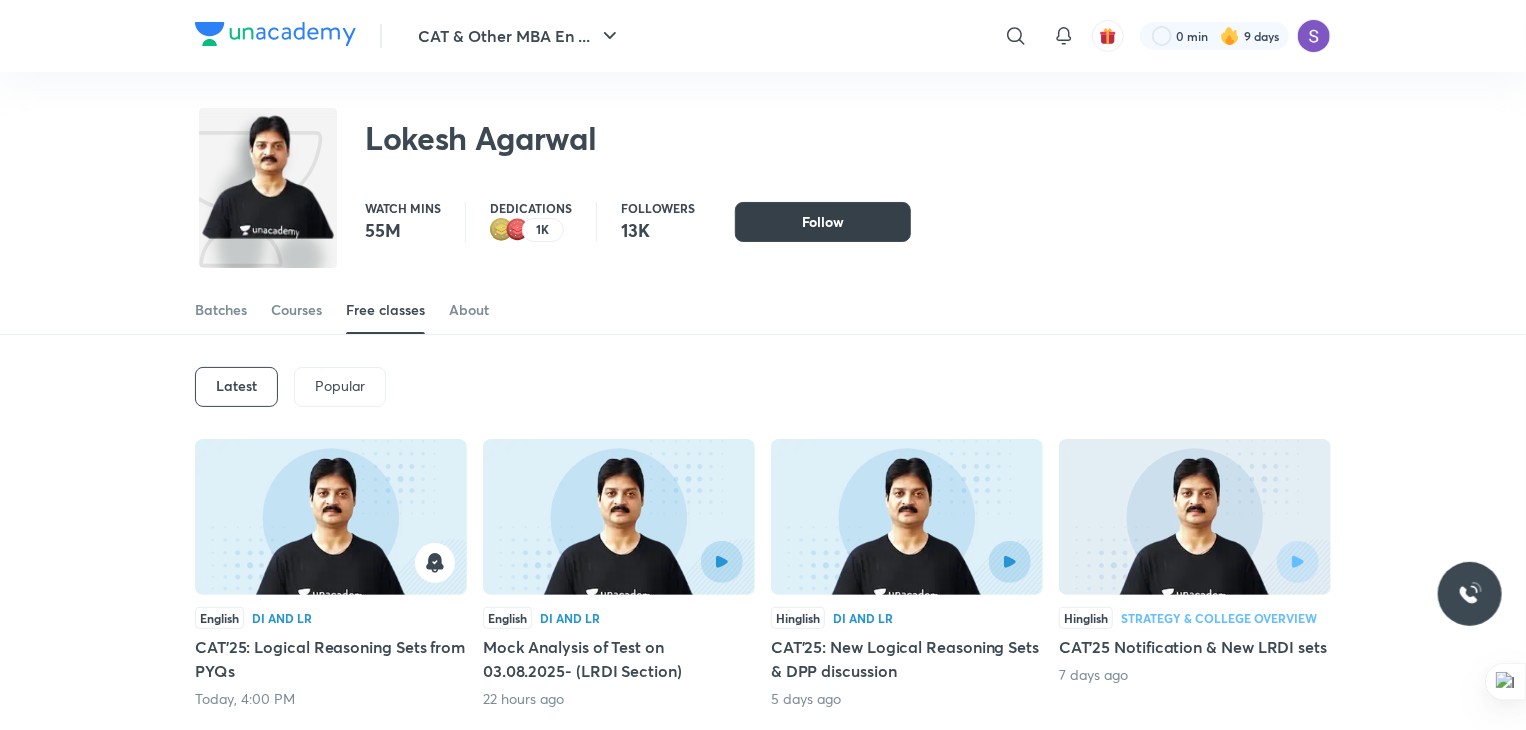 click on "Follow" at bounding box center [823, 222] 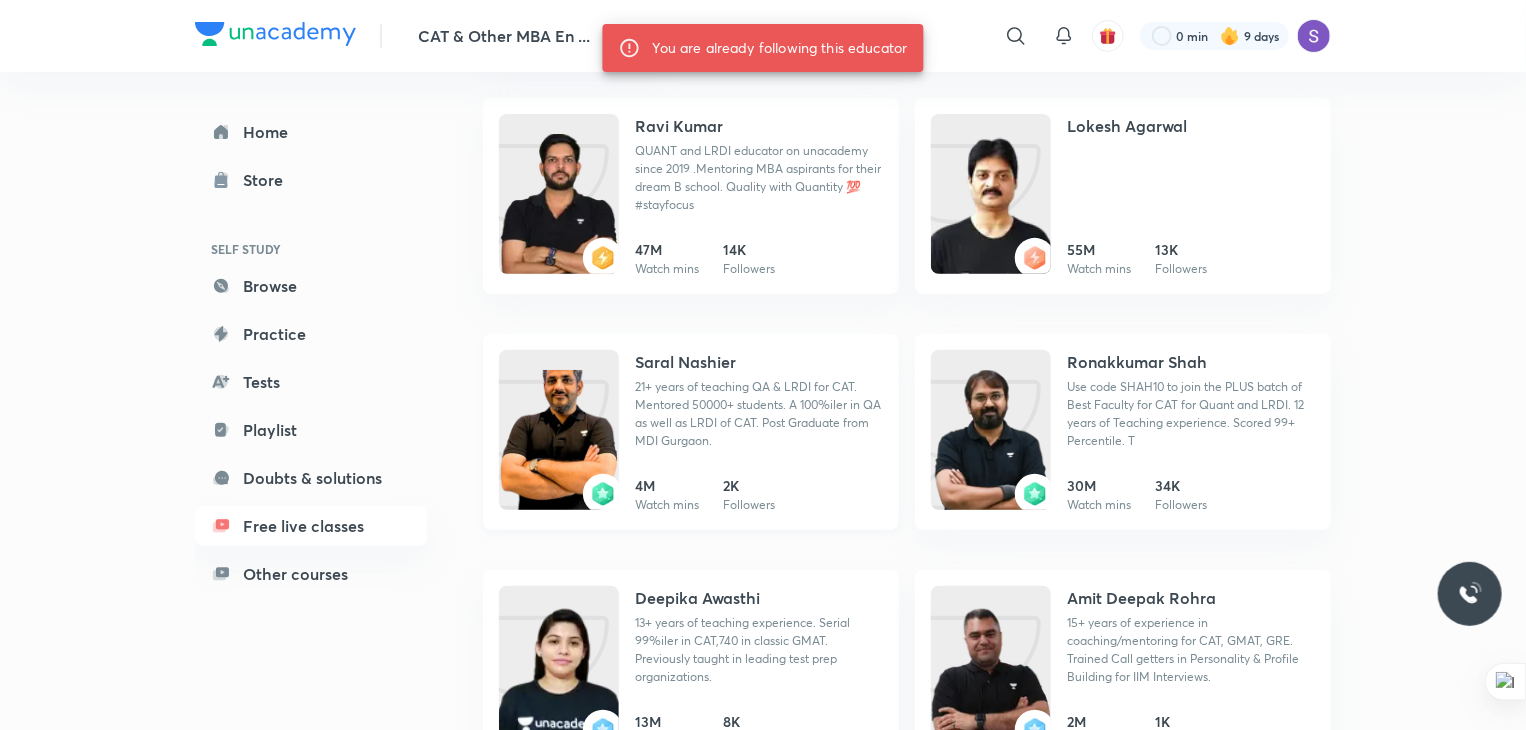 scroll, scrollTop: 284, scrollLeft: 0, axis: vertical 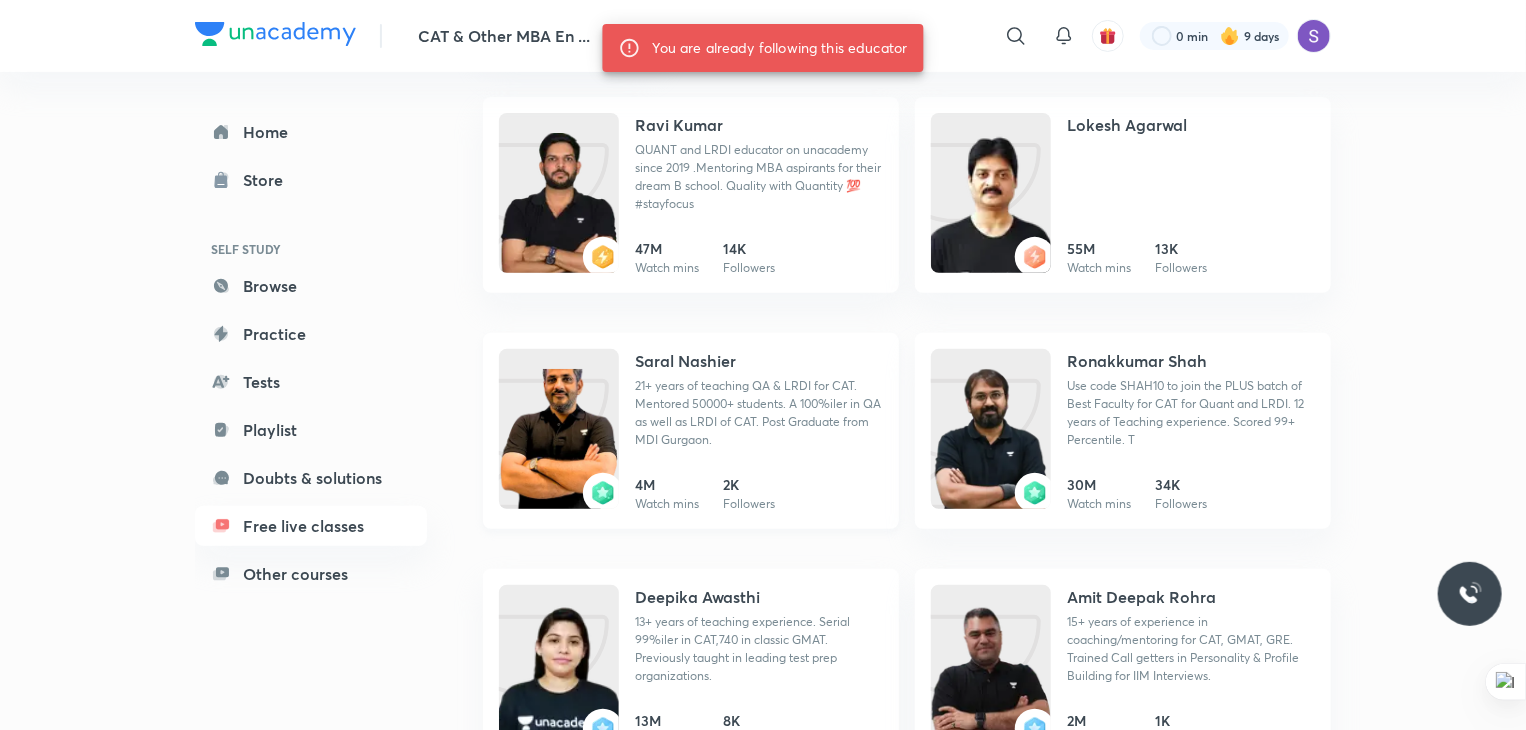 click on "[FIRST] [LAST] 21+ years of teaching QA & LRDI for CAT. Mentored 50000+ students. A 100%iler in QA as well as LRDI of CAT. Post Graduate from MDI Gurgaon.  4M Watch mins 2K Followers" at bounding box center [691, 431] 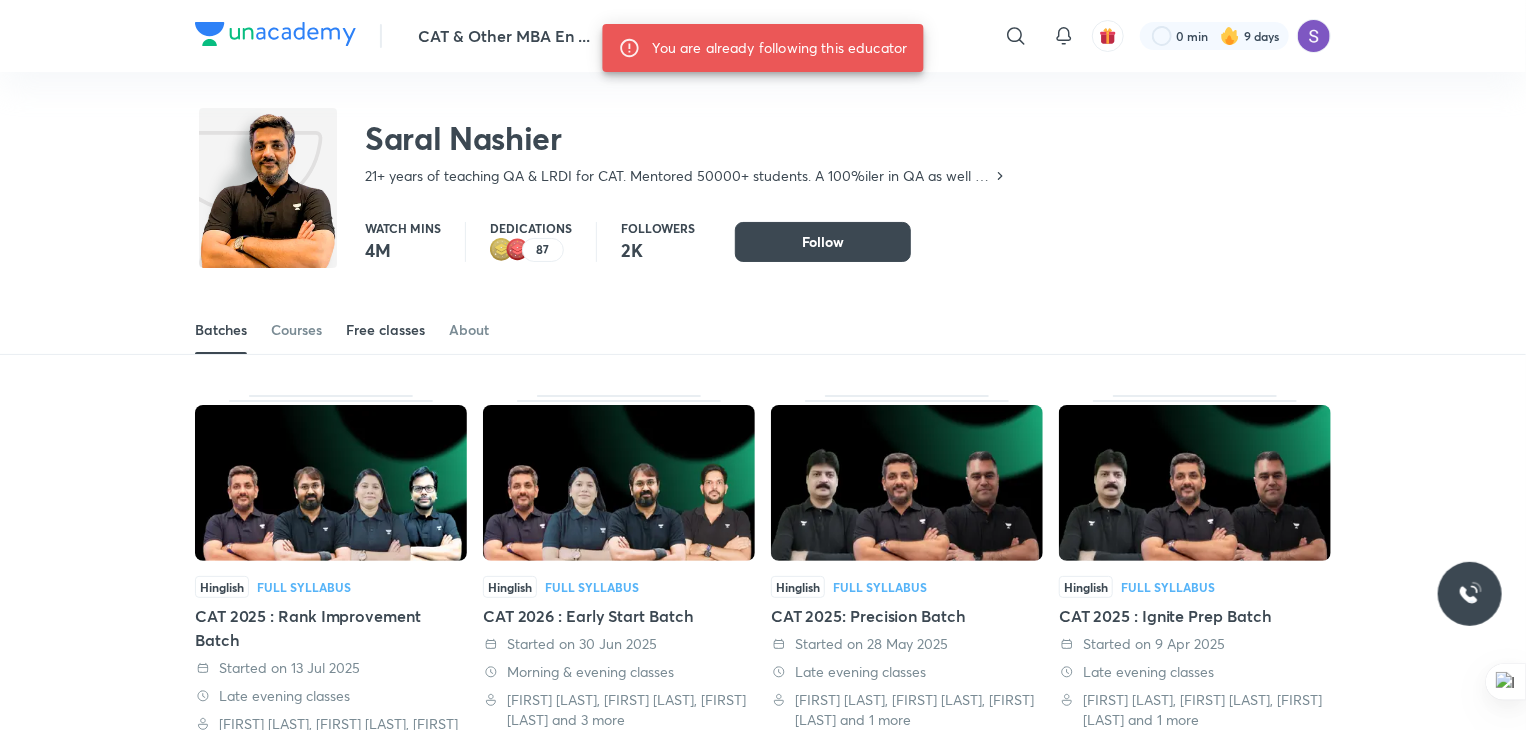 click on "Free classes" at bounding box center (385, 330) 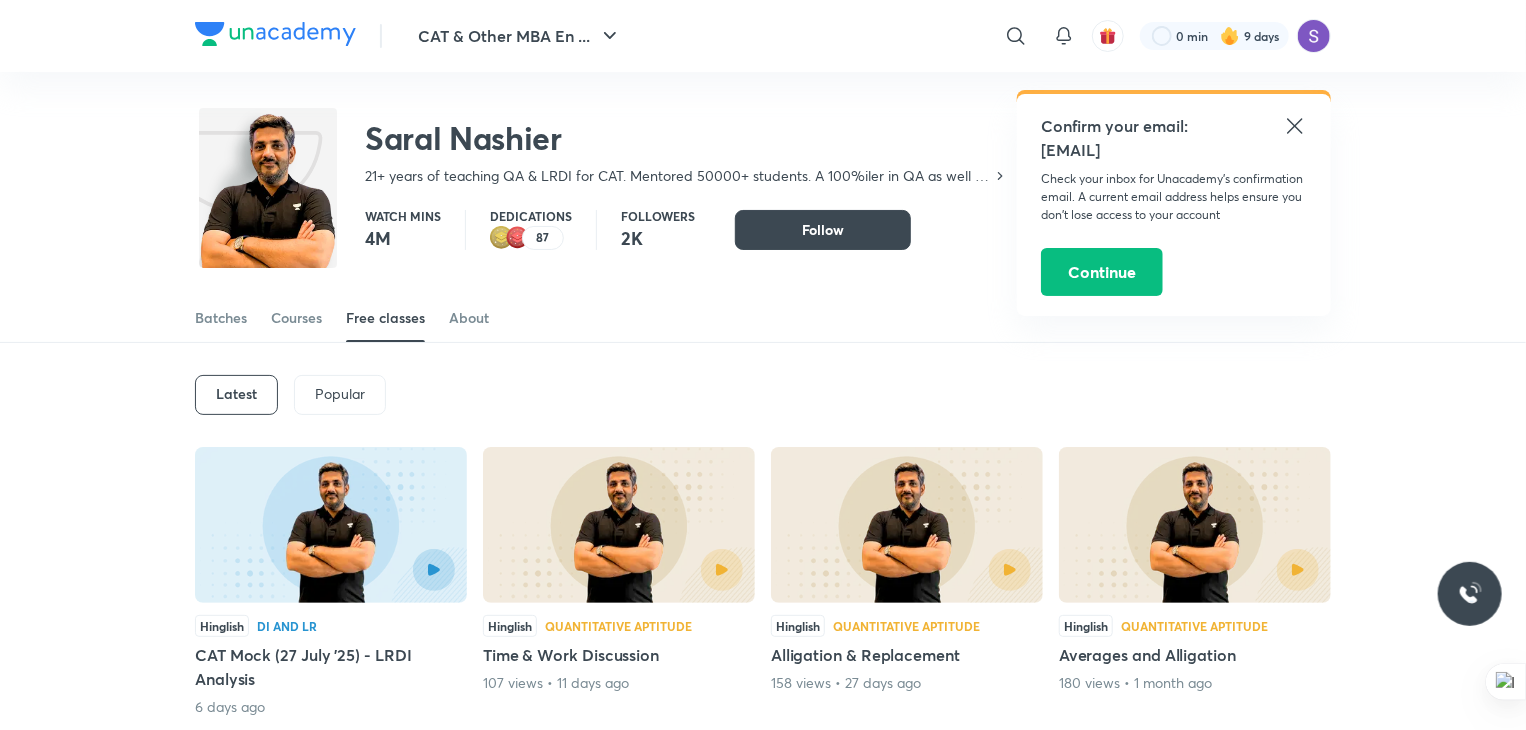 scroll, scrollTop: 0, scrollLeft: 0, axis: both 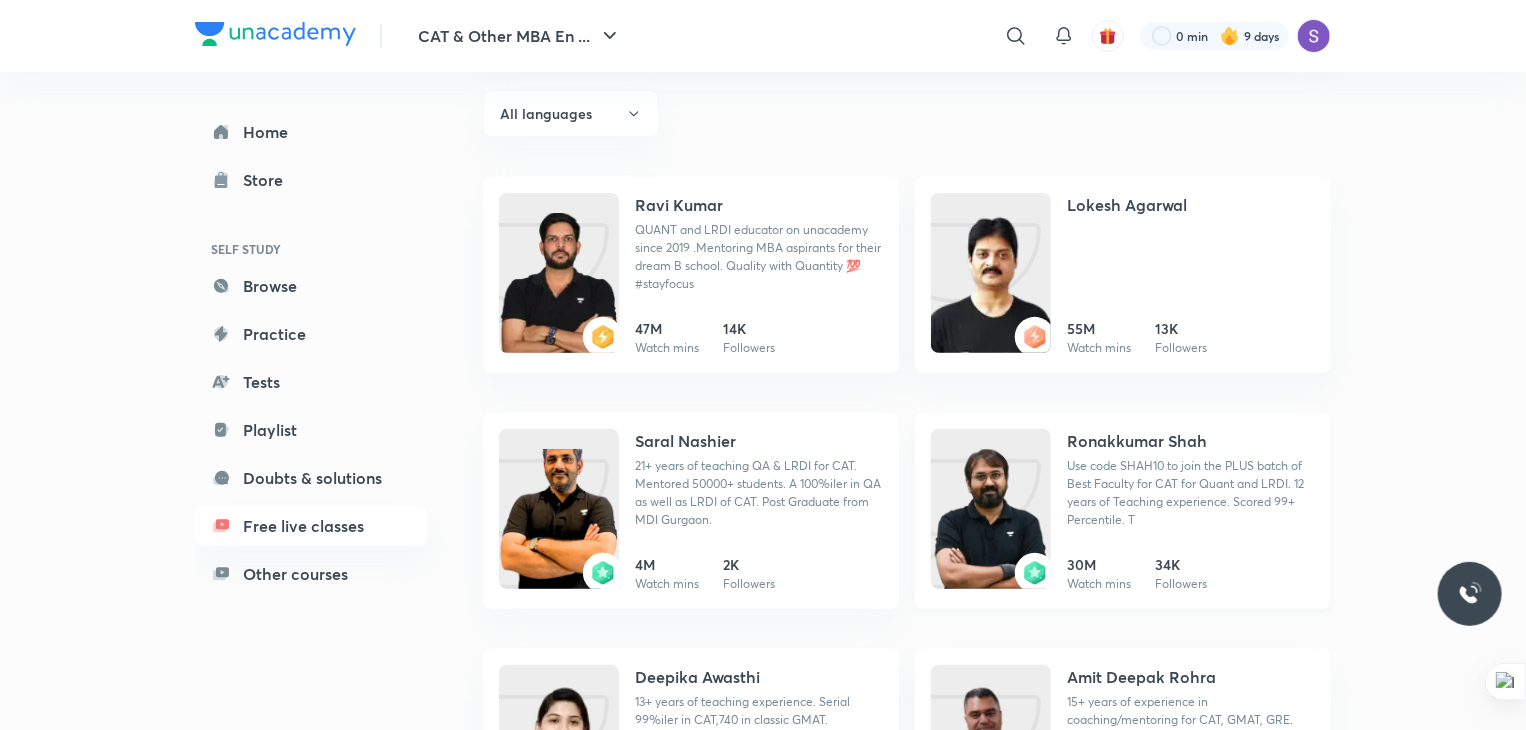 click on "[FIRST] [LAST] Use code SHAH10 to join the PLUS batch of Best Faculty for CAT for Quant and LRDI. 12 years of Teaching experience. Scored 99+ Percentile. T 30M Watch mins 34K Followers" at bounding box center (1123, 511) 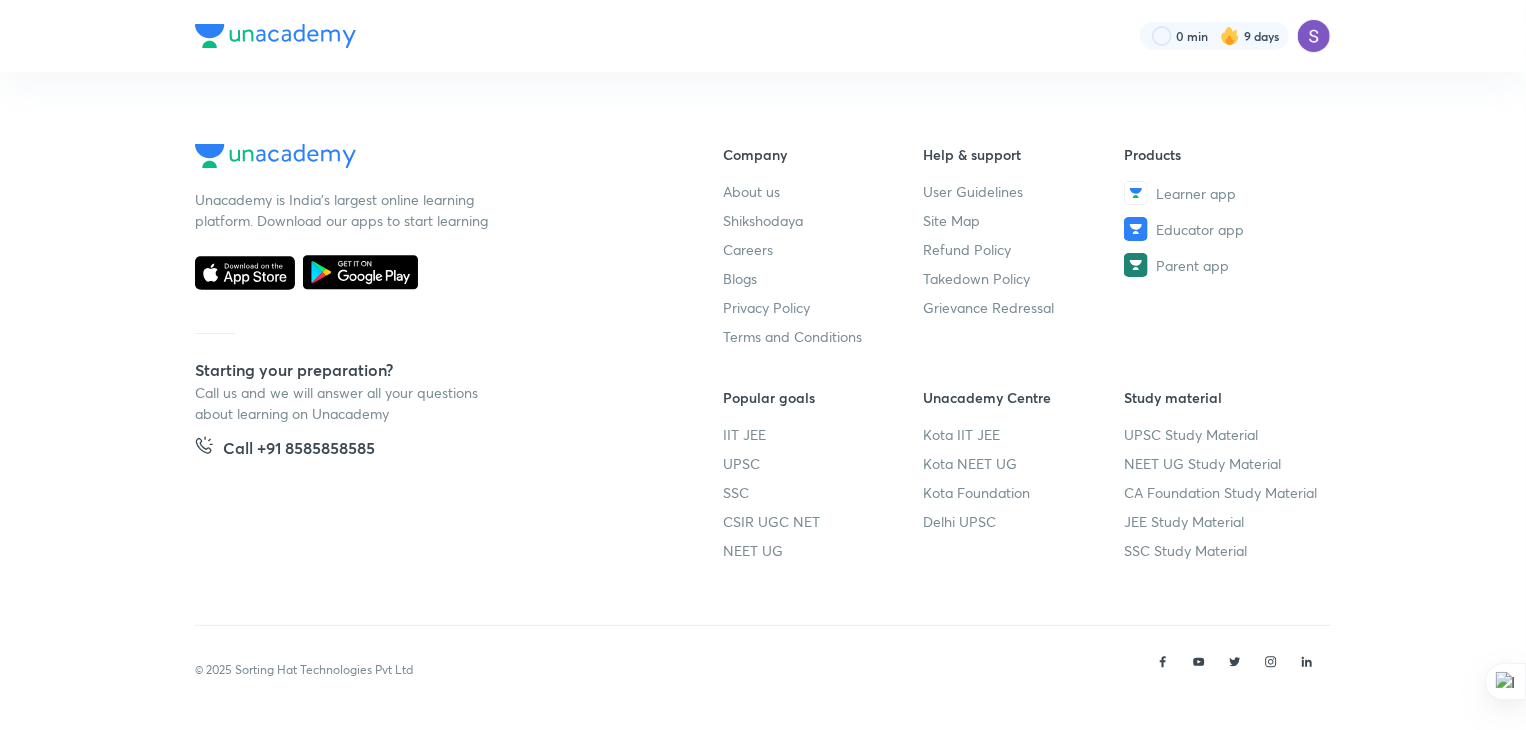 scroll, scrollTop: 0, scrollLeft: 0, axis: both 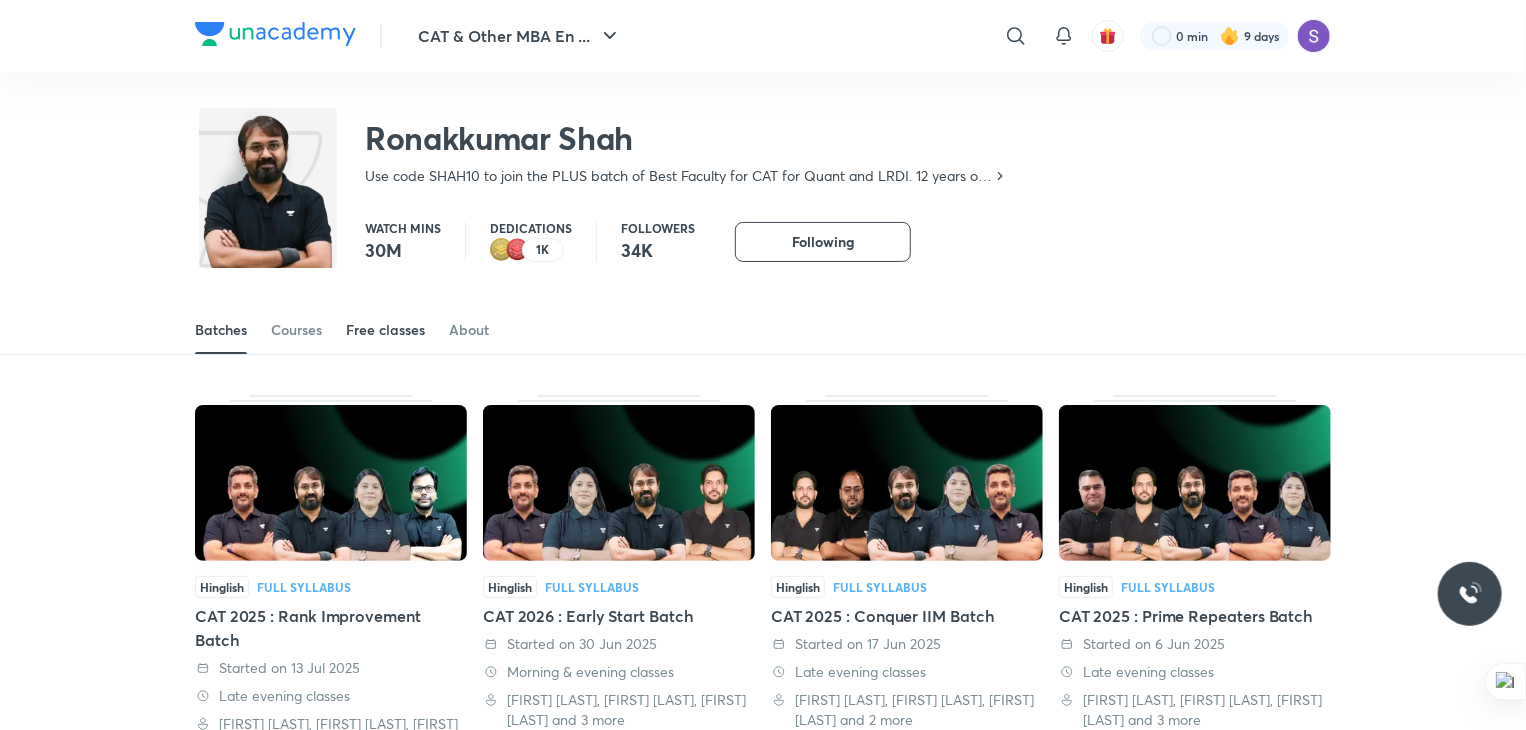 click on "Free classes" at bounding box center (385, 330) 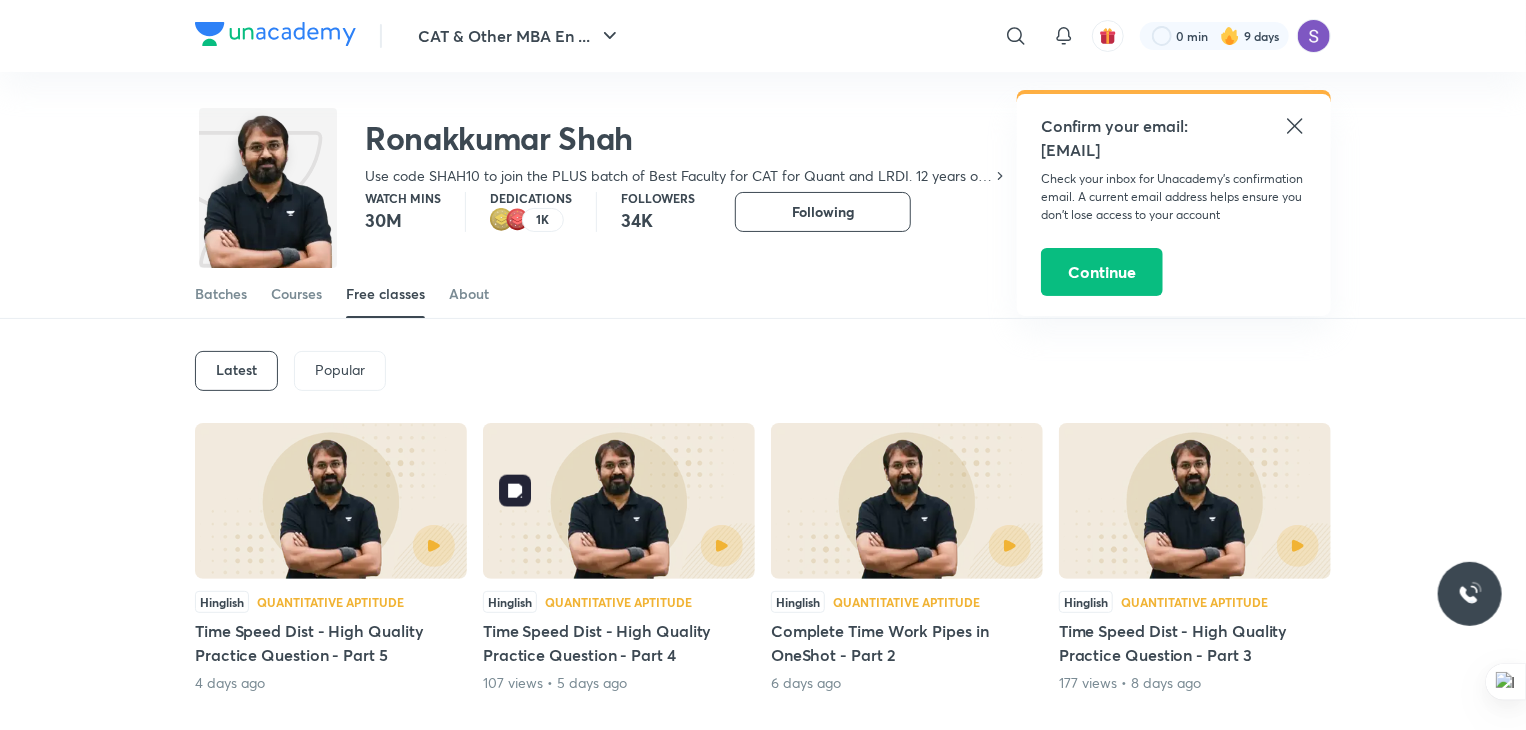 scroll, scrollTop: 0, scrollLeft: 0, axis: both 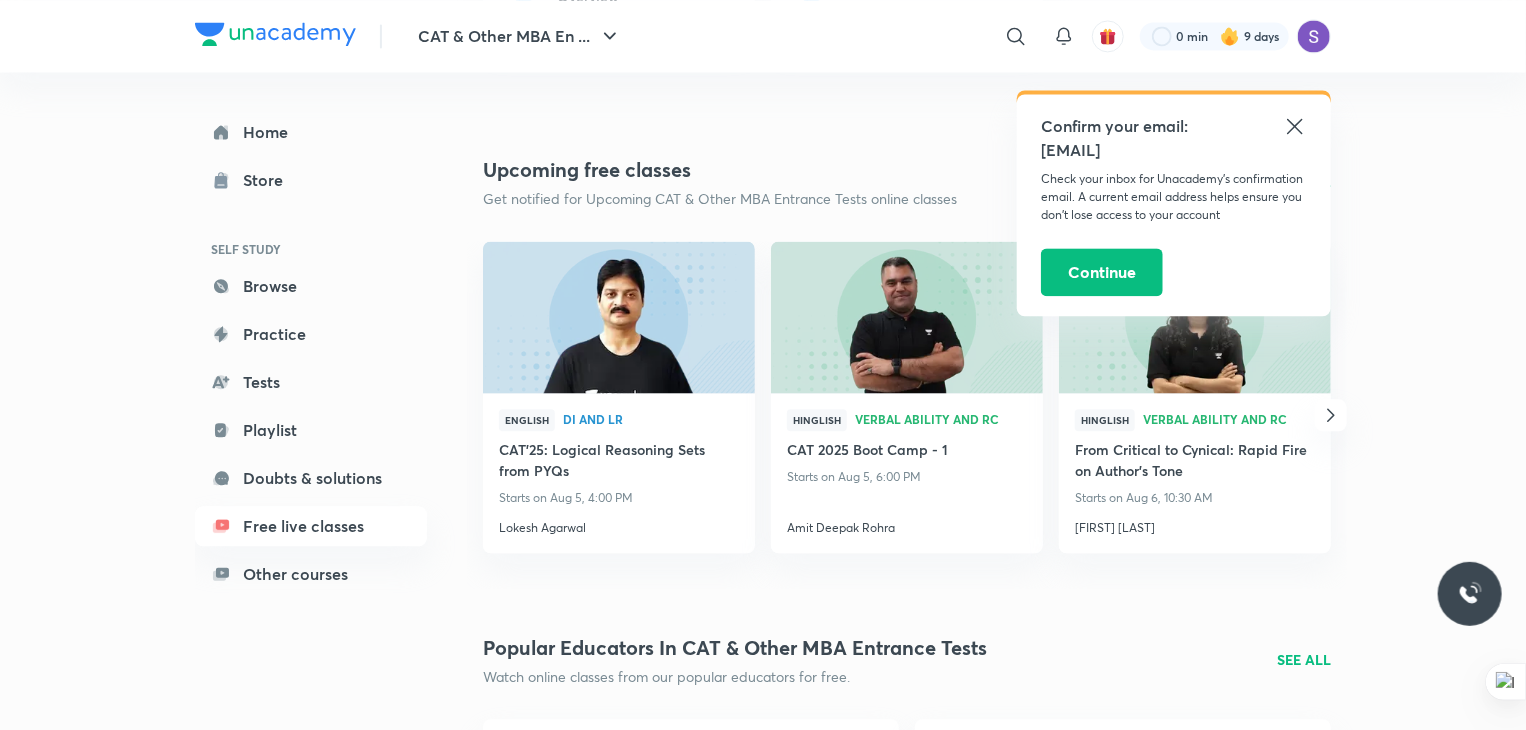 click 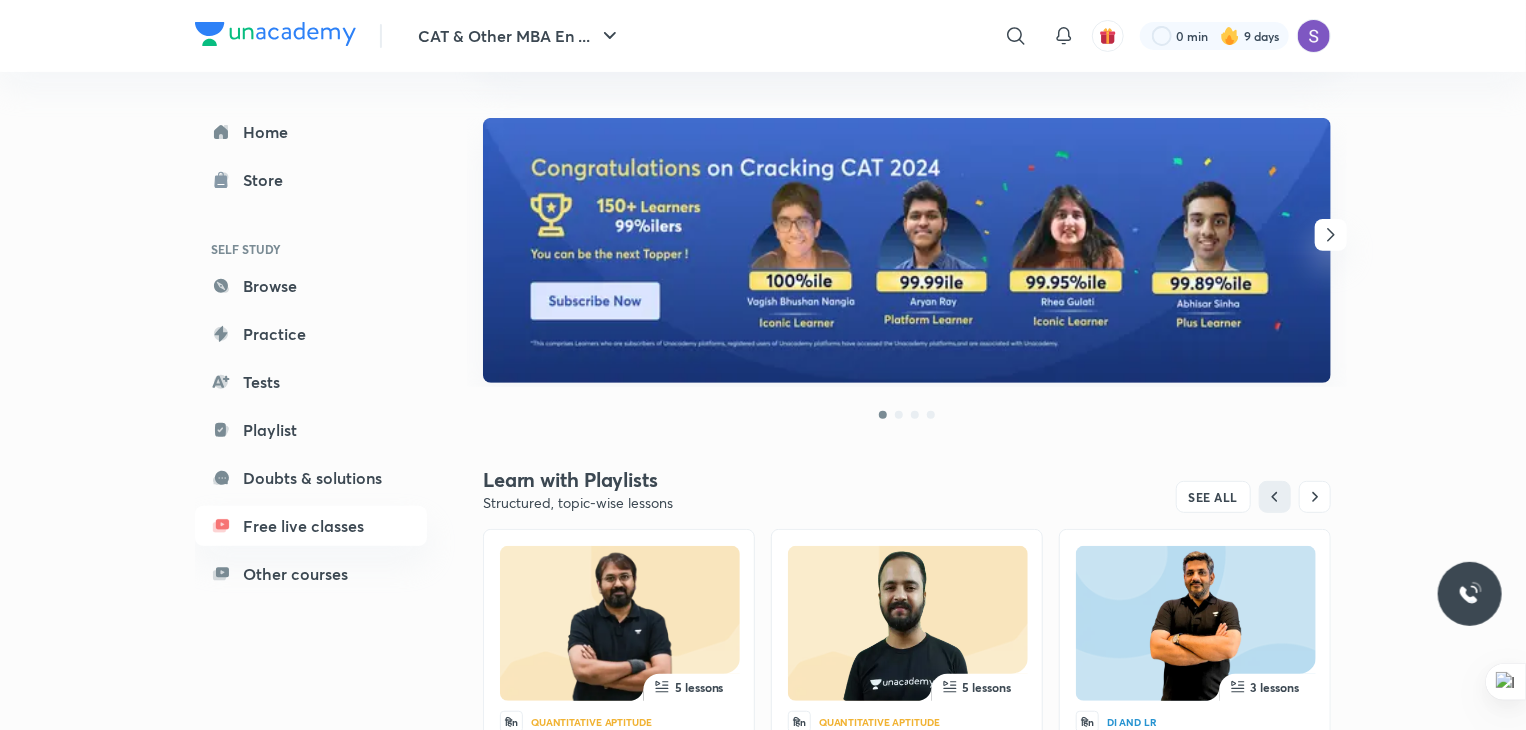 scroll, scrollTop: 0, scrollLeft: 0, axis: both 